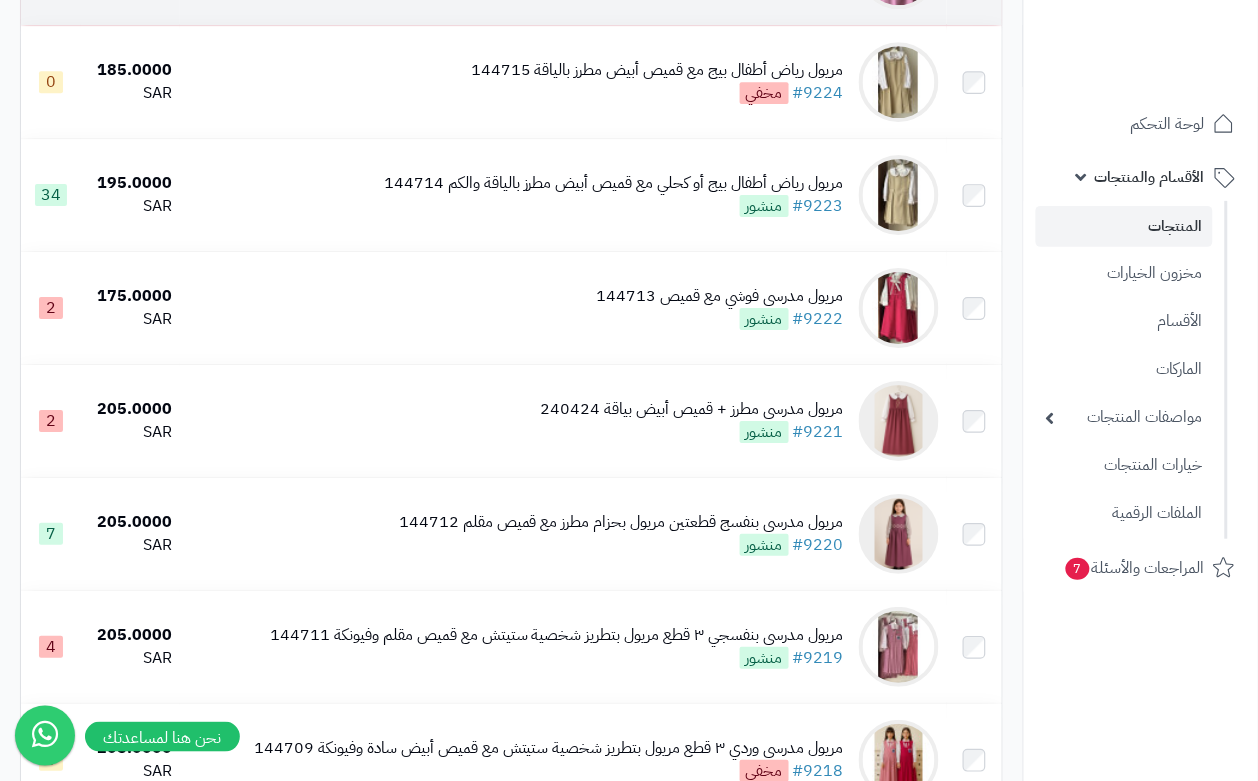 scroll, scrollTop: 1375, scrollLeft: 0, axis: vertical 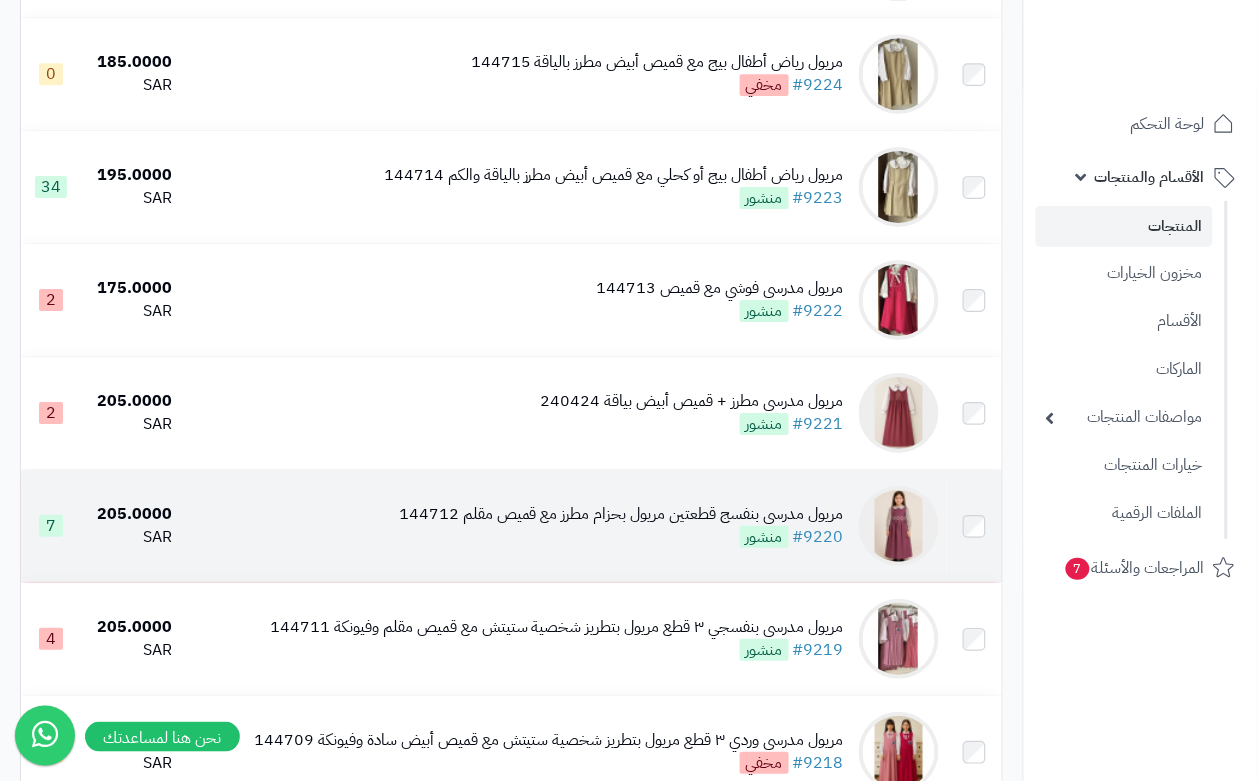 click on "مريول مدرسي بنفسج قطعتين مريول بحزام  مطرز مع قميص مقلم 144712" at bounding box center [621, 514] 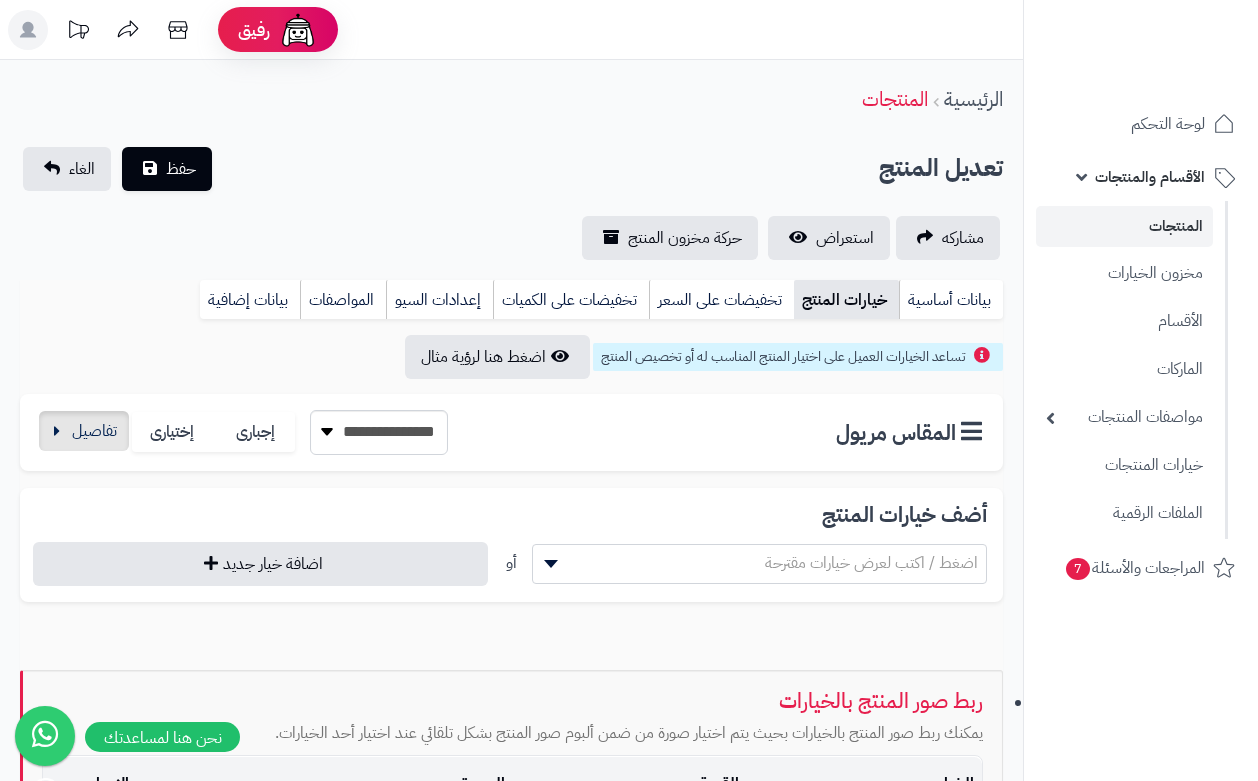 scroll, scrollTop: 0, scrollLeft: 0, axis: both 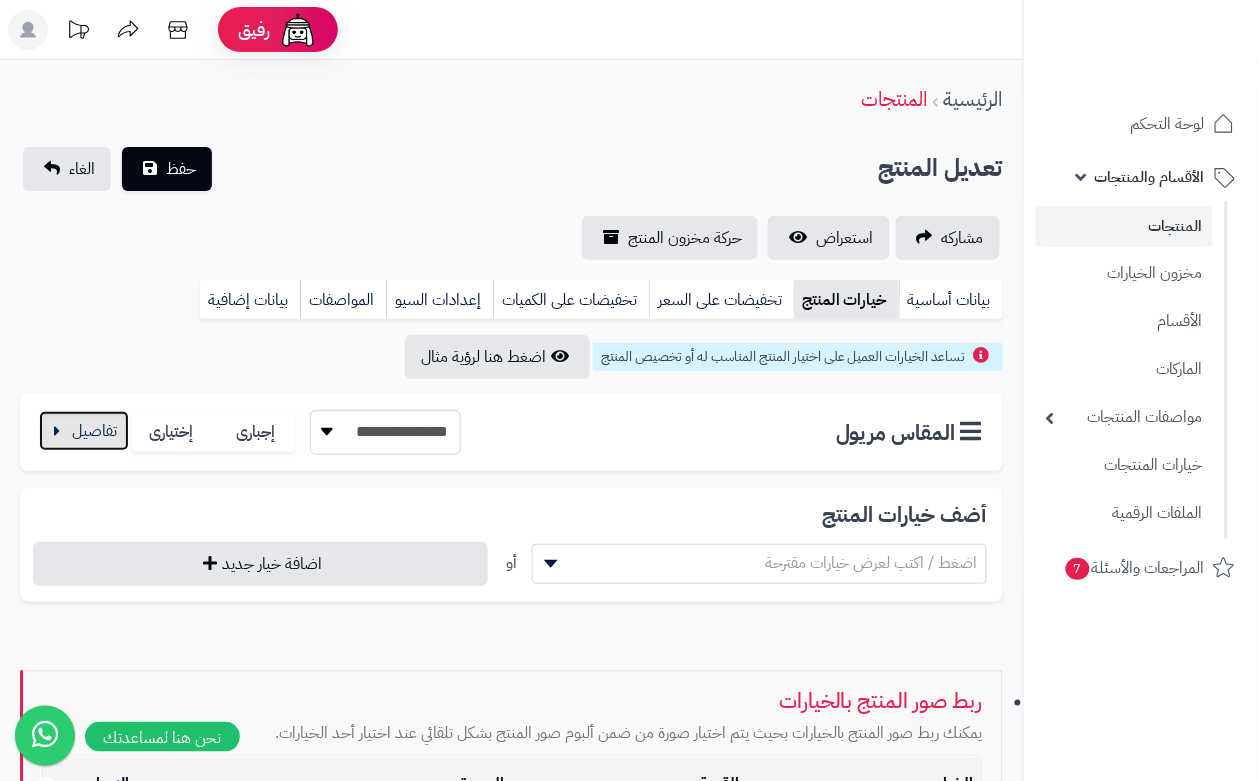 click at bounding box center [84, 431] 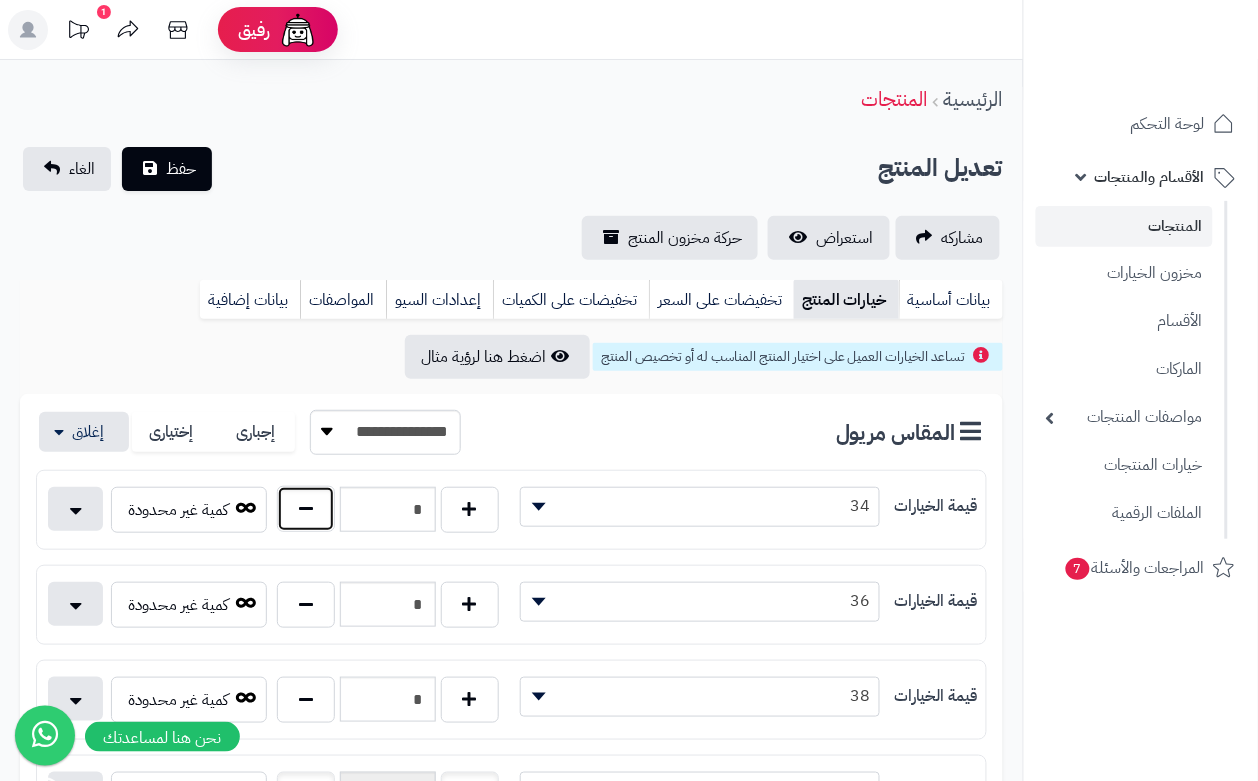 click at bounding box center [306, 509] 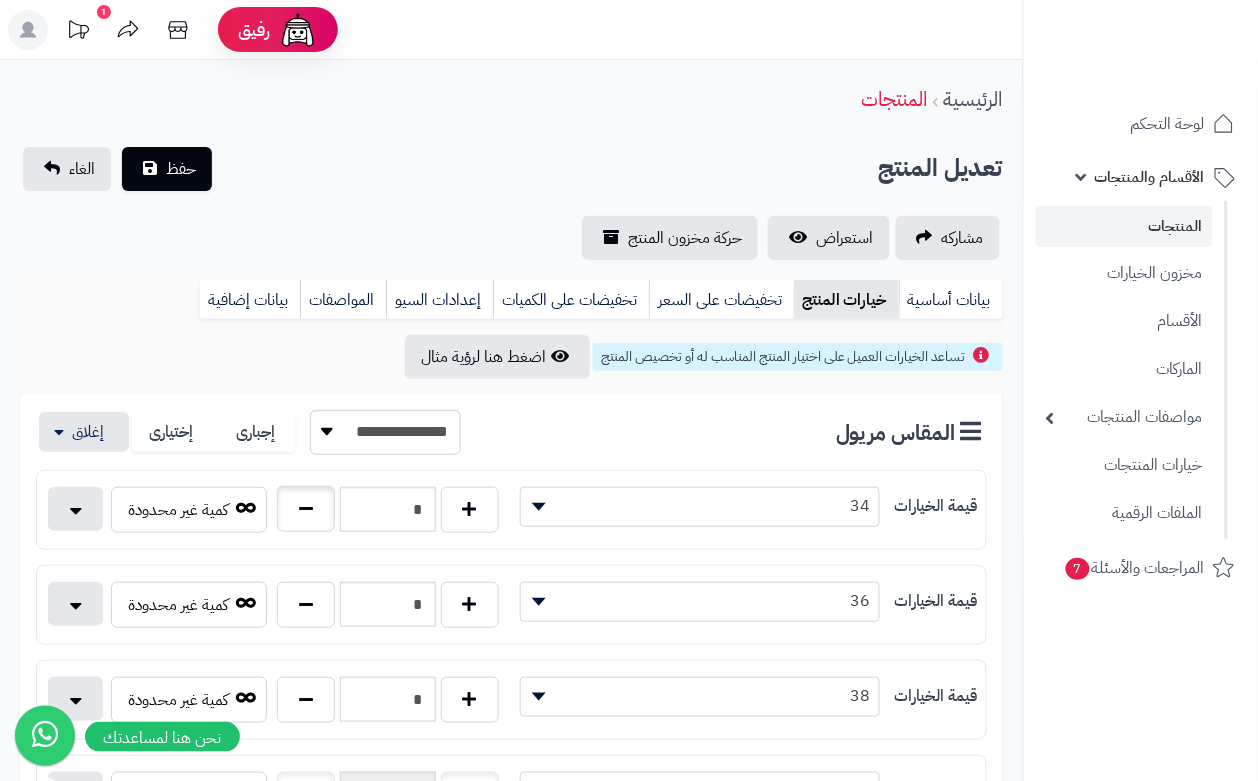 type on "*" 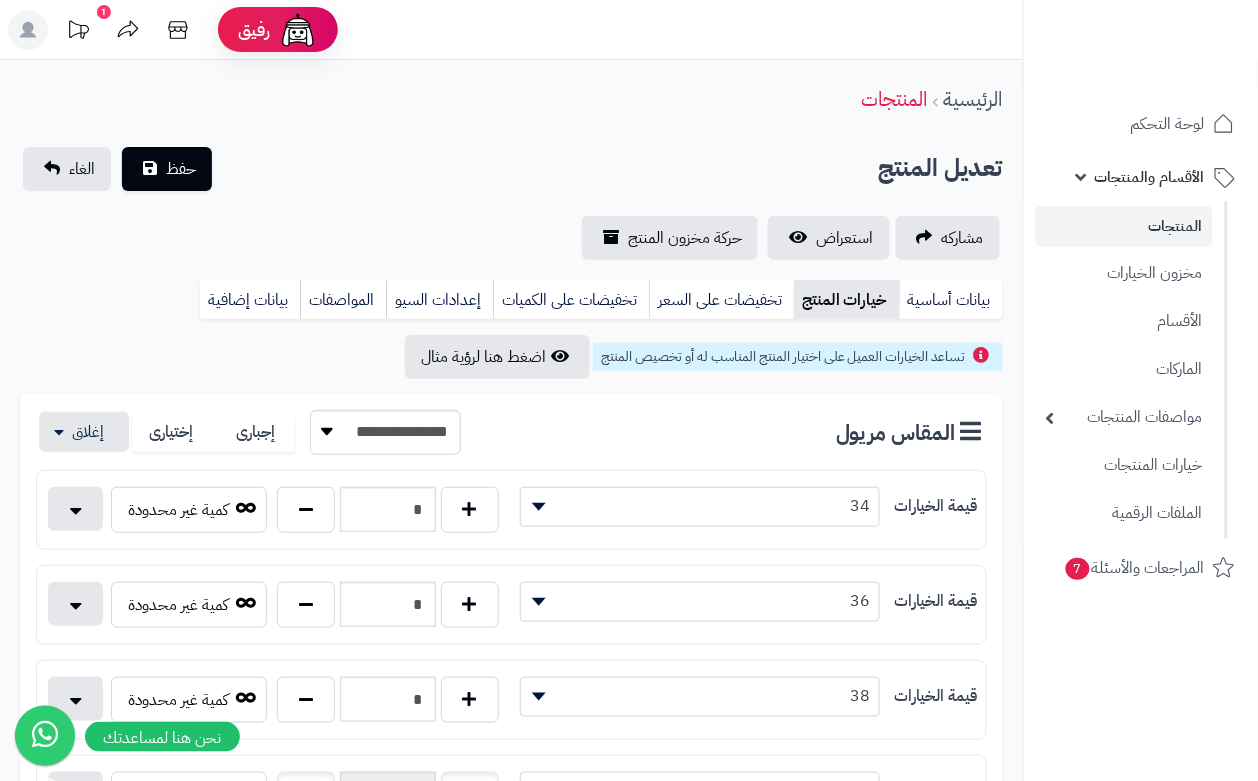 click on "الرئيسية المنتجات" at bounding box center (511, 99) 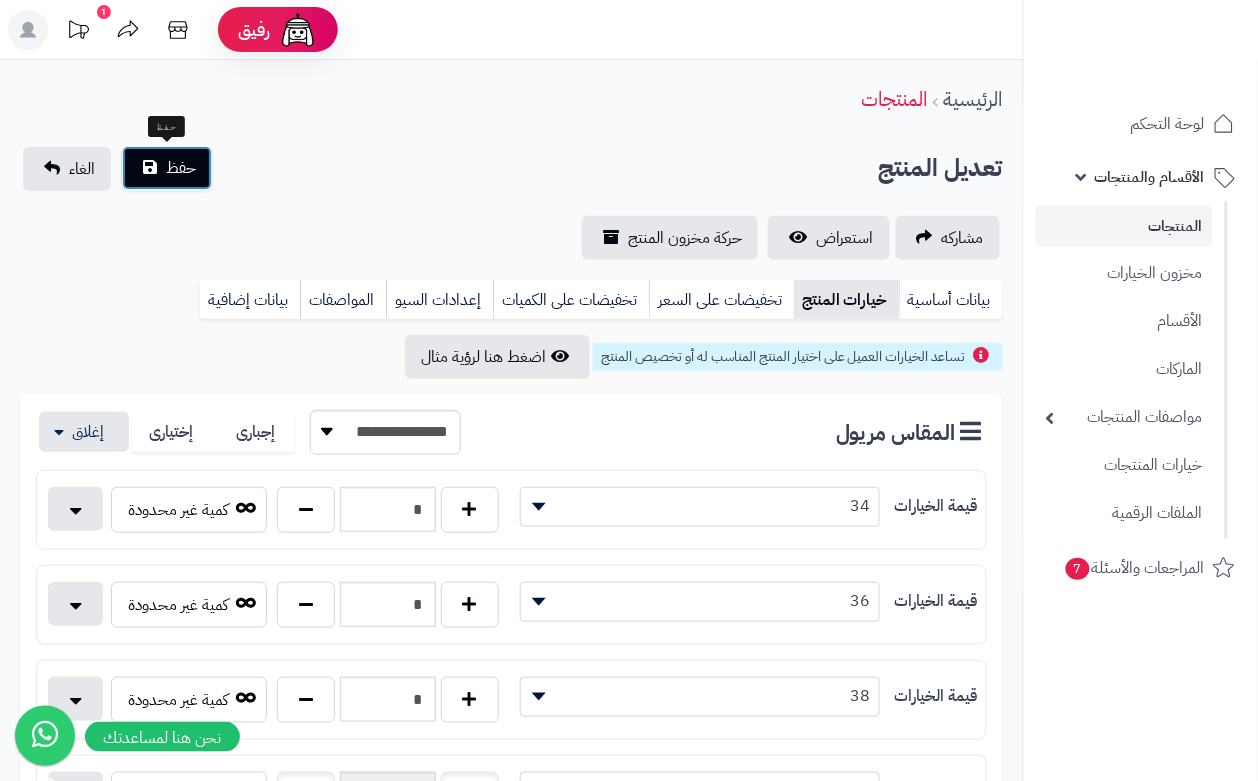 click on "حفظ" at bounding box center [181, 168] 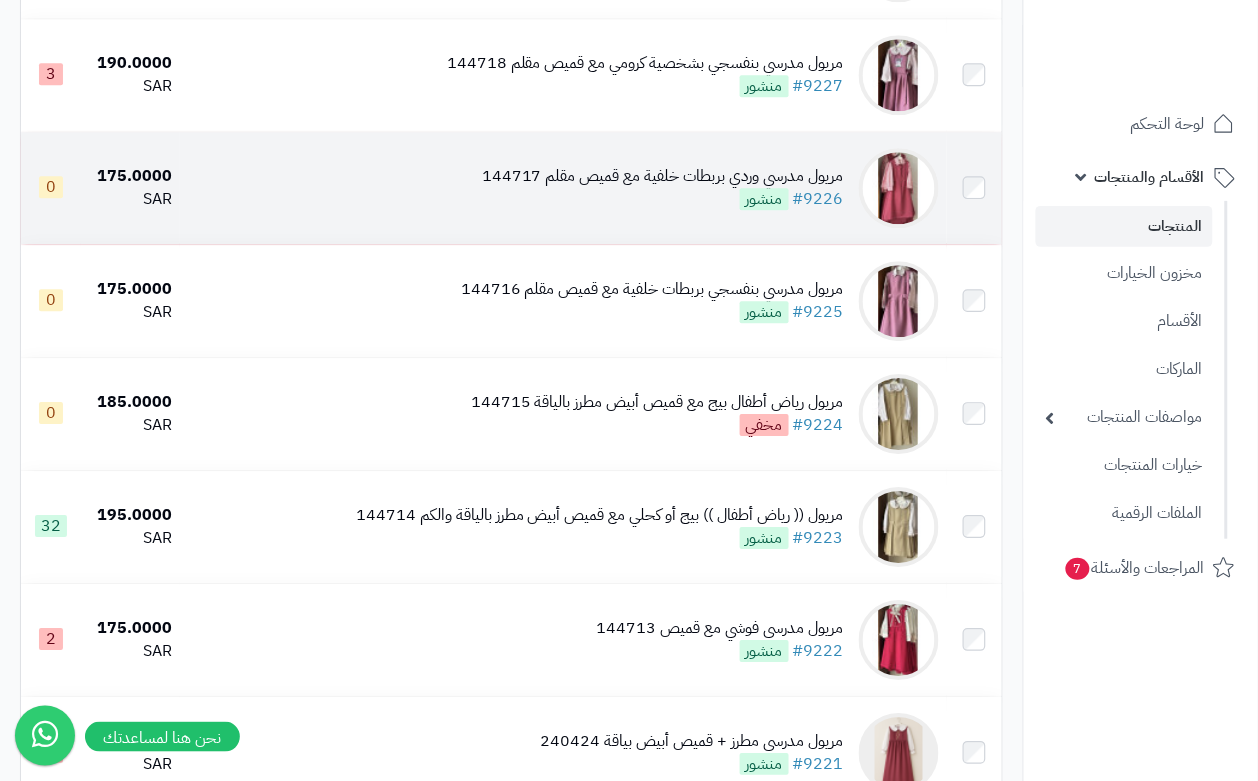 scroll, scrollTop: 1125, scrollLeft: 0, axis: vertical 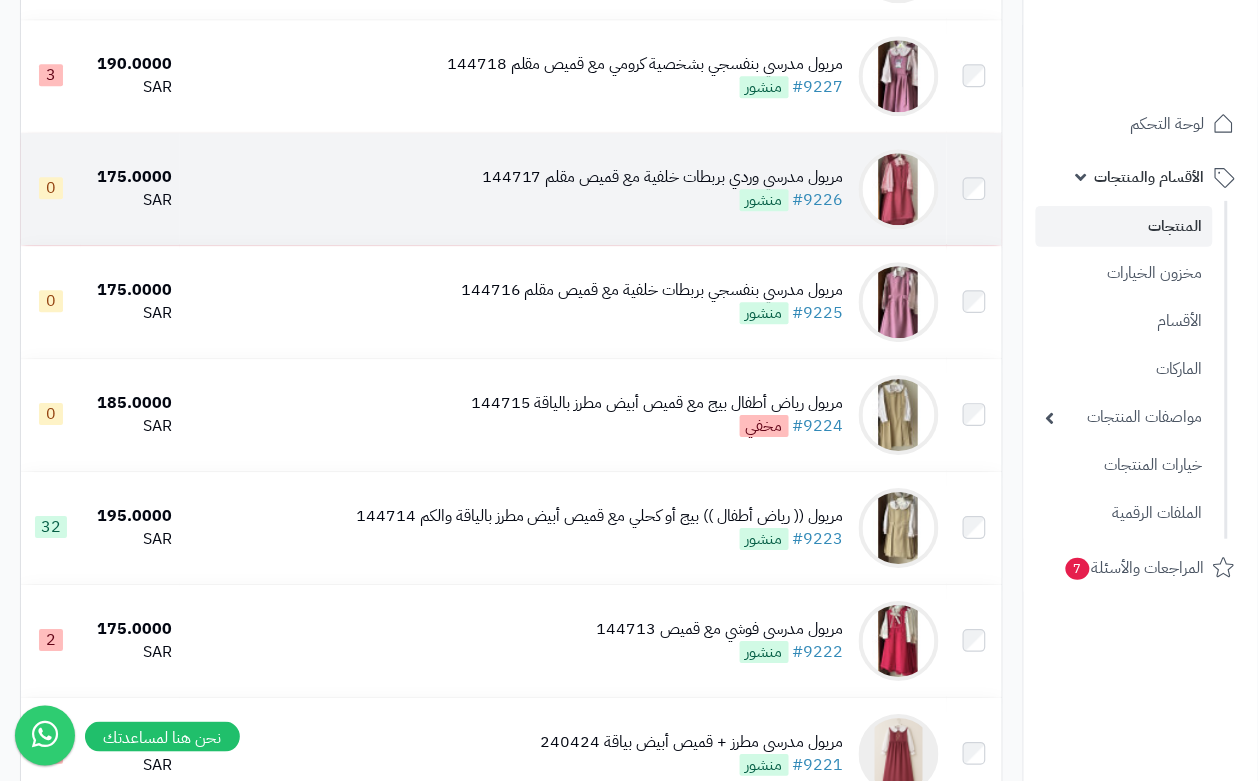 click on "مريول مدرسي وردي بربطات خلفية مع قميص مقلم 144717" at bounding box center (663, 177) 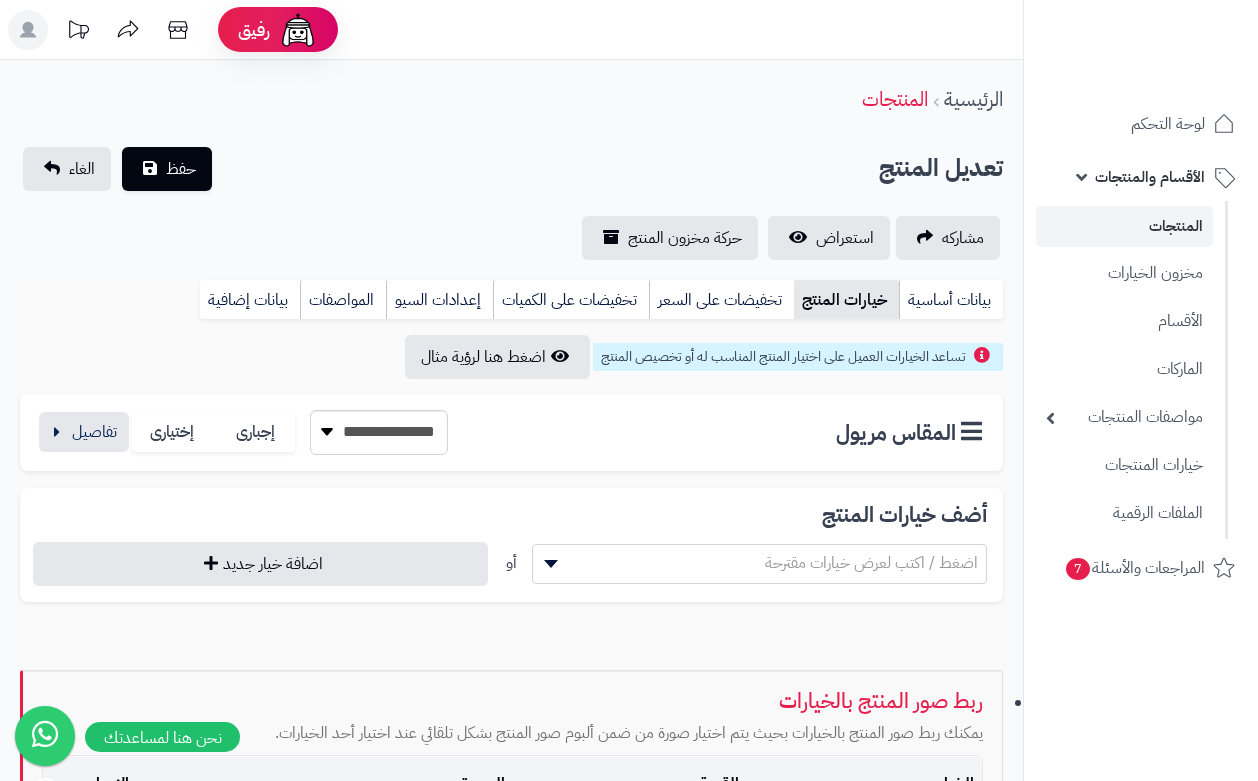 scroll, scrollTop: 0, scrollLeft: 0, axis: both 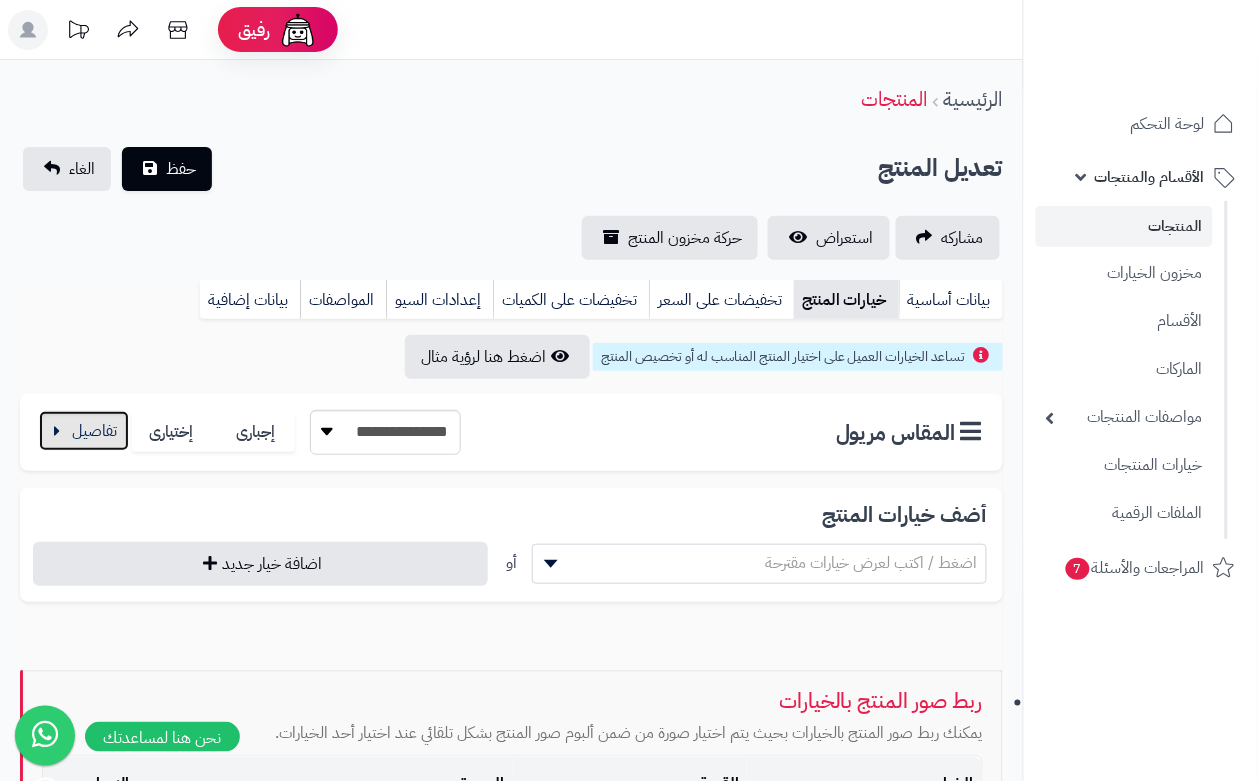 click at bounding box center [84, 431] 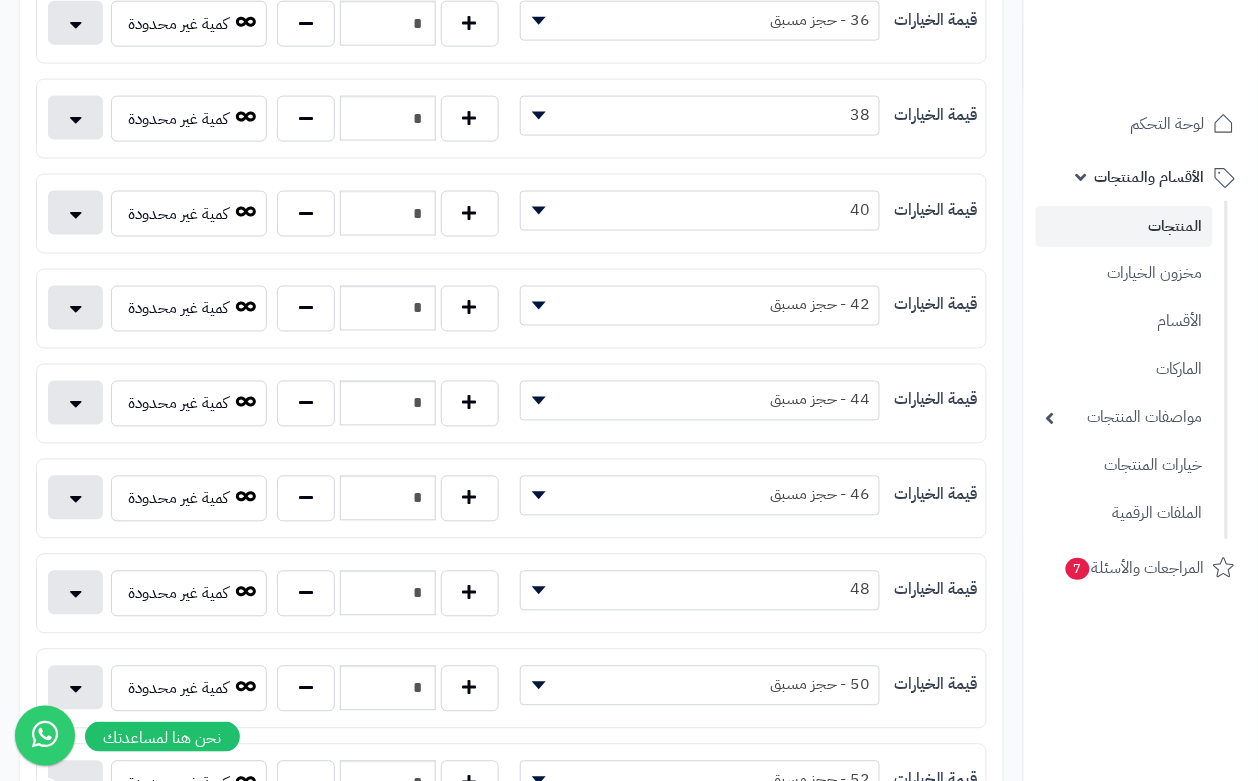 scroll, scrollTop: 625, scrollLeft: 0, axis: vertical 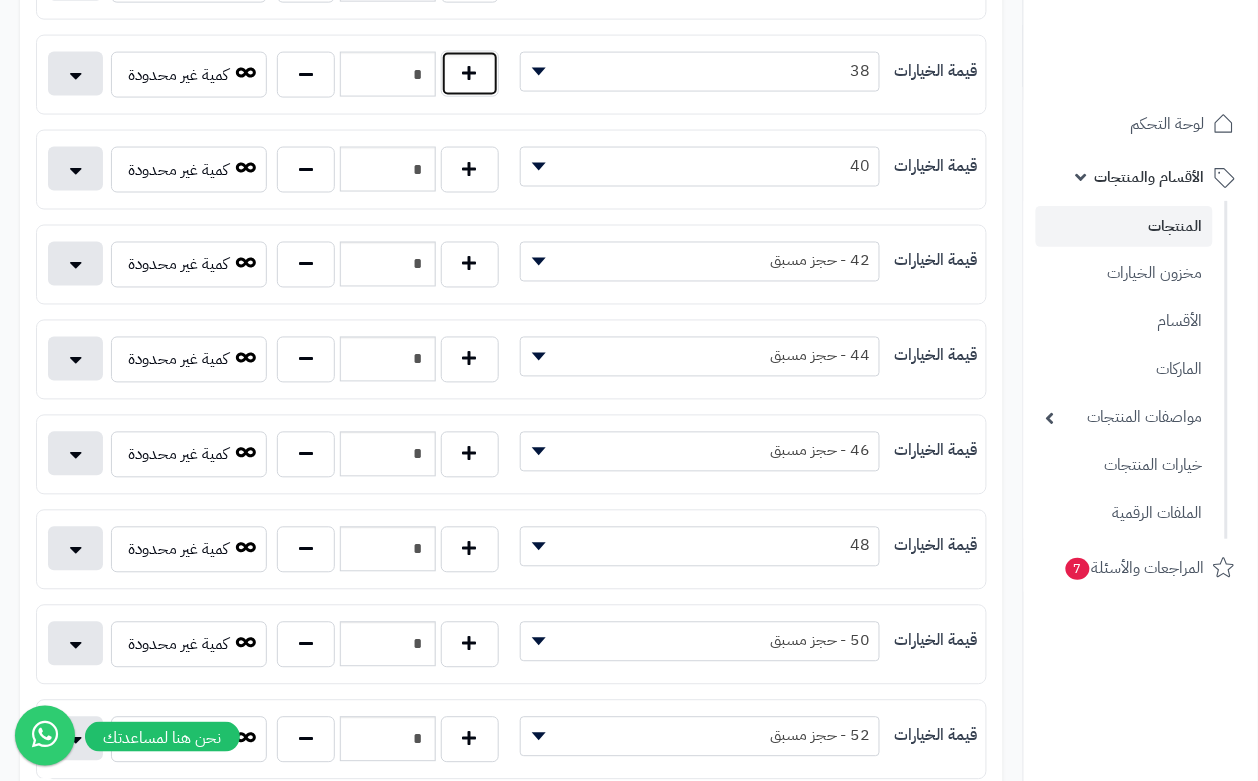click at bounding box center [470, 74] 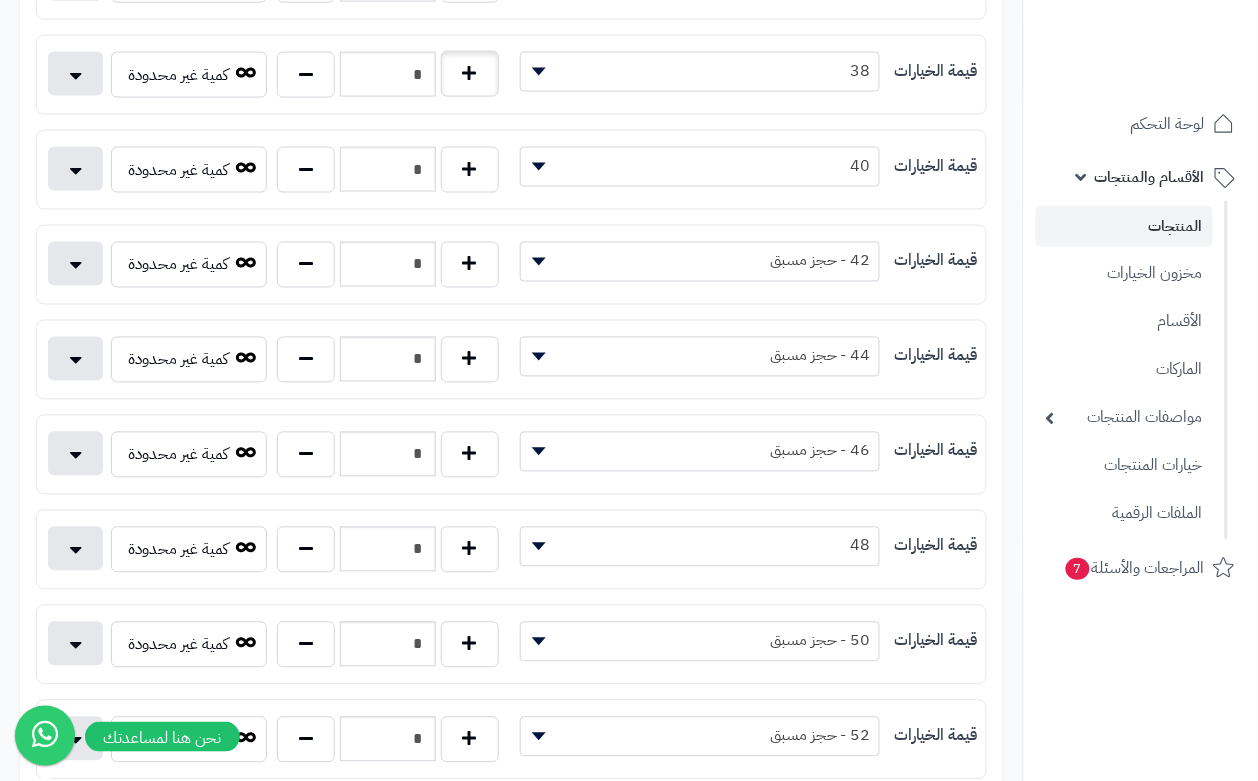 type on "*" 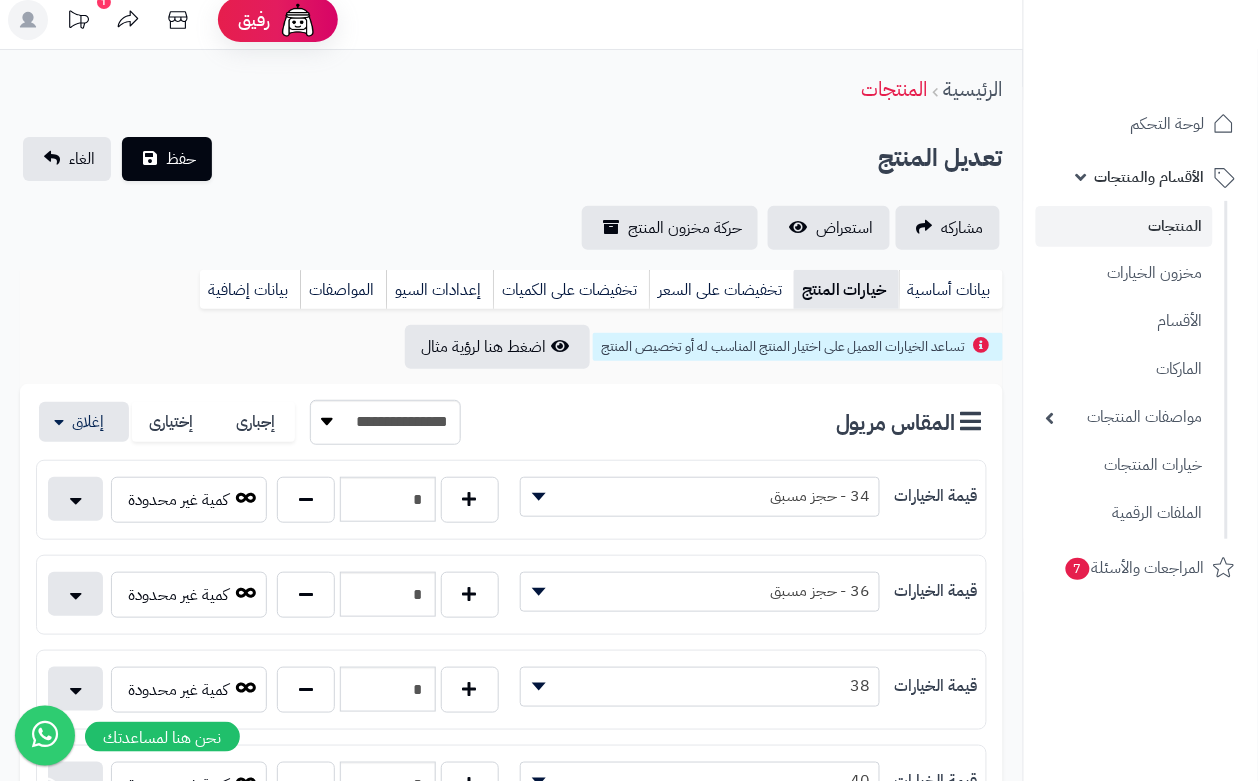 scroll, scrollTop: 0, scrollLeft: 0, axis: both 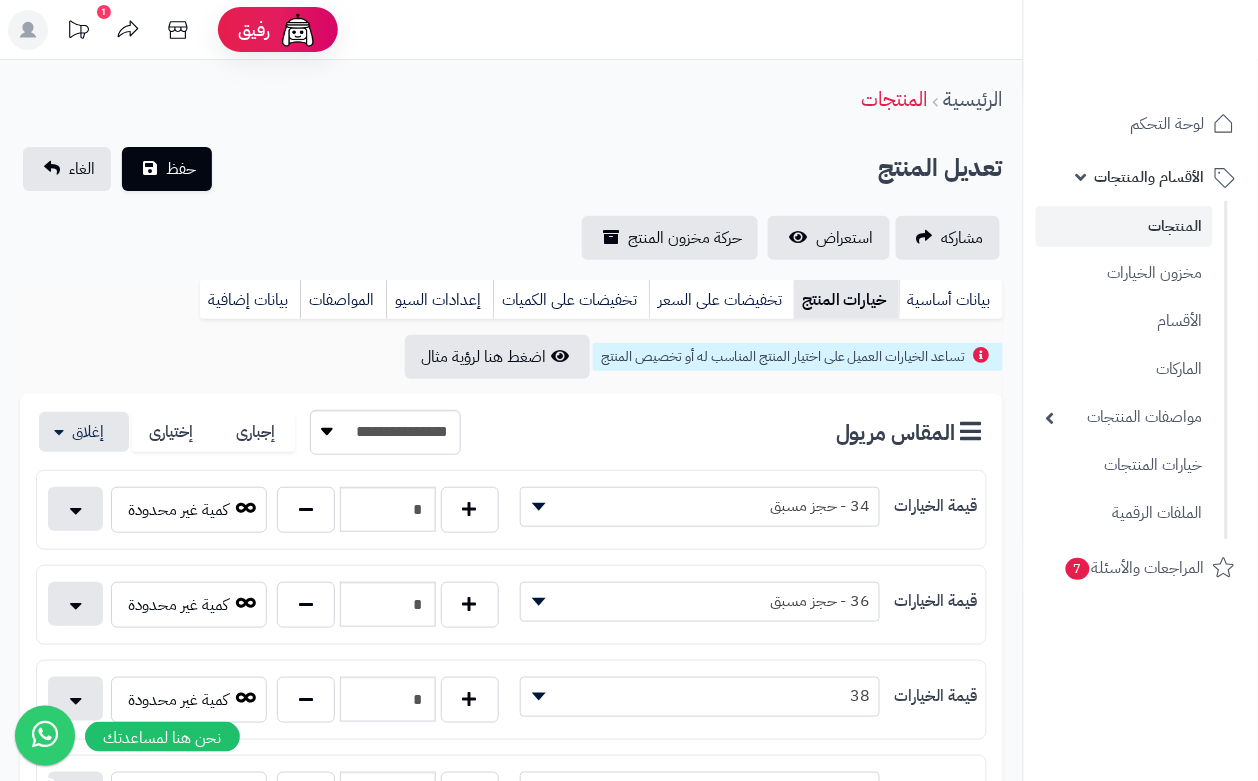 drag, startPoint x: 521, startPoint y: 125, endPoint x: 306, endPoint y: 152, distance: 216.68872 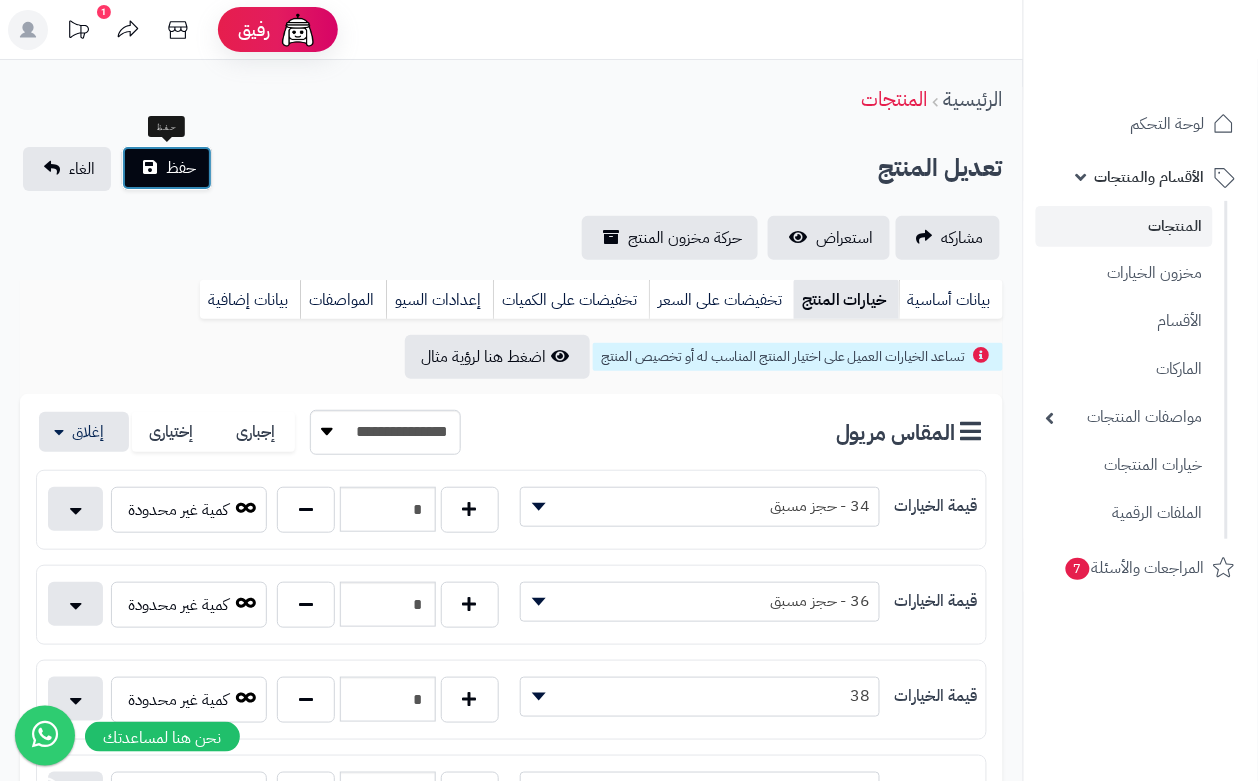 click on "حفظ" at bounding box center (181, 168) 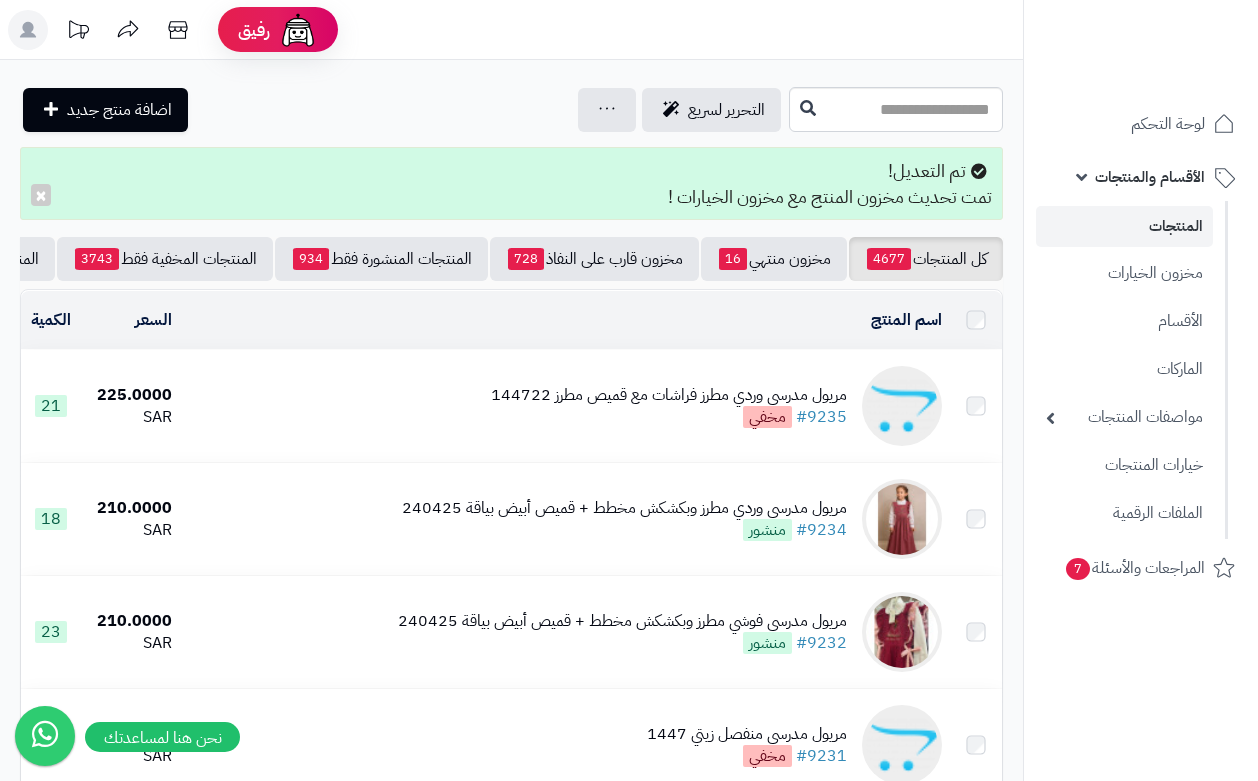 scroll, scrollTop: 0, scrollLeft: 0, axis: both 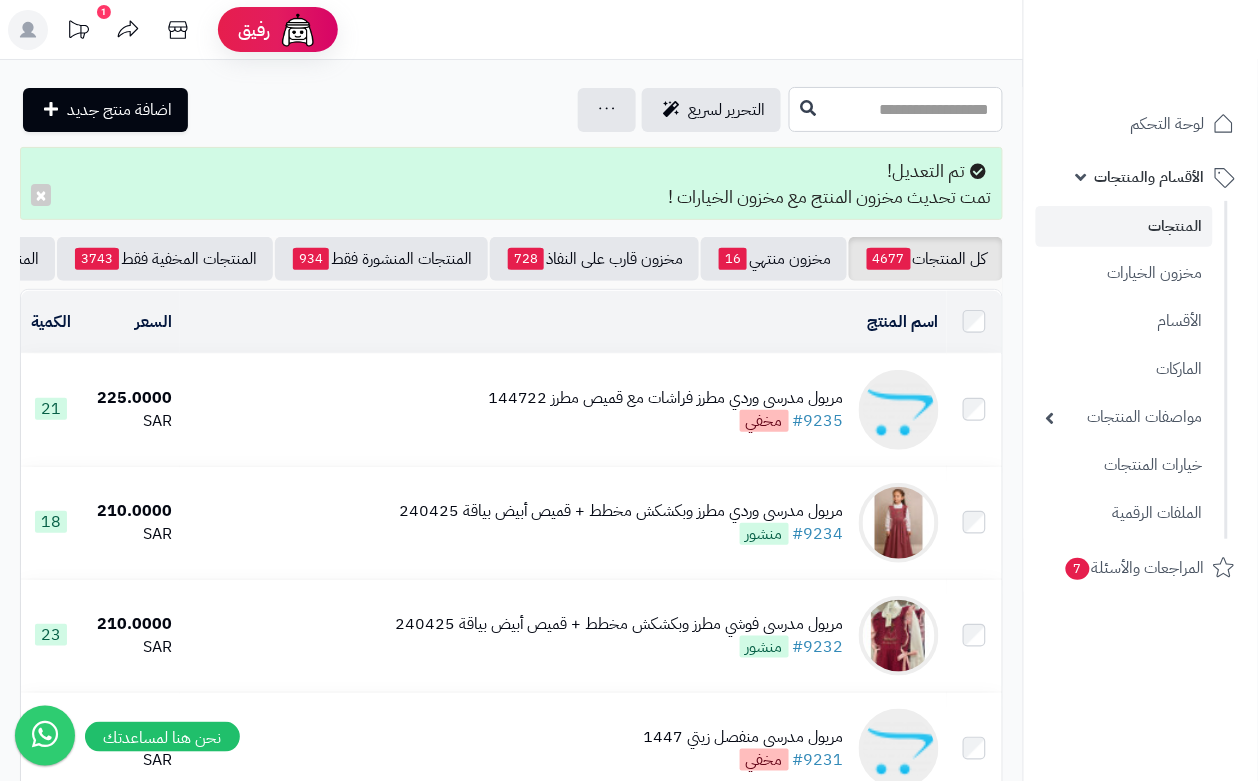 click at bounding box center [896, 109] 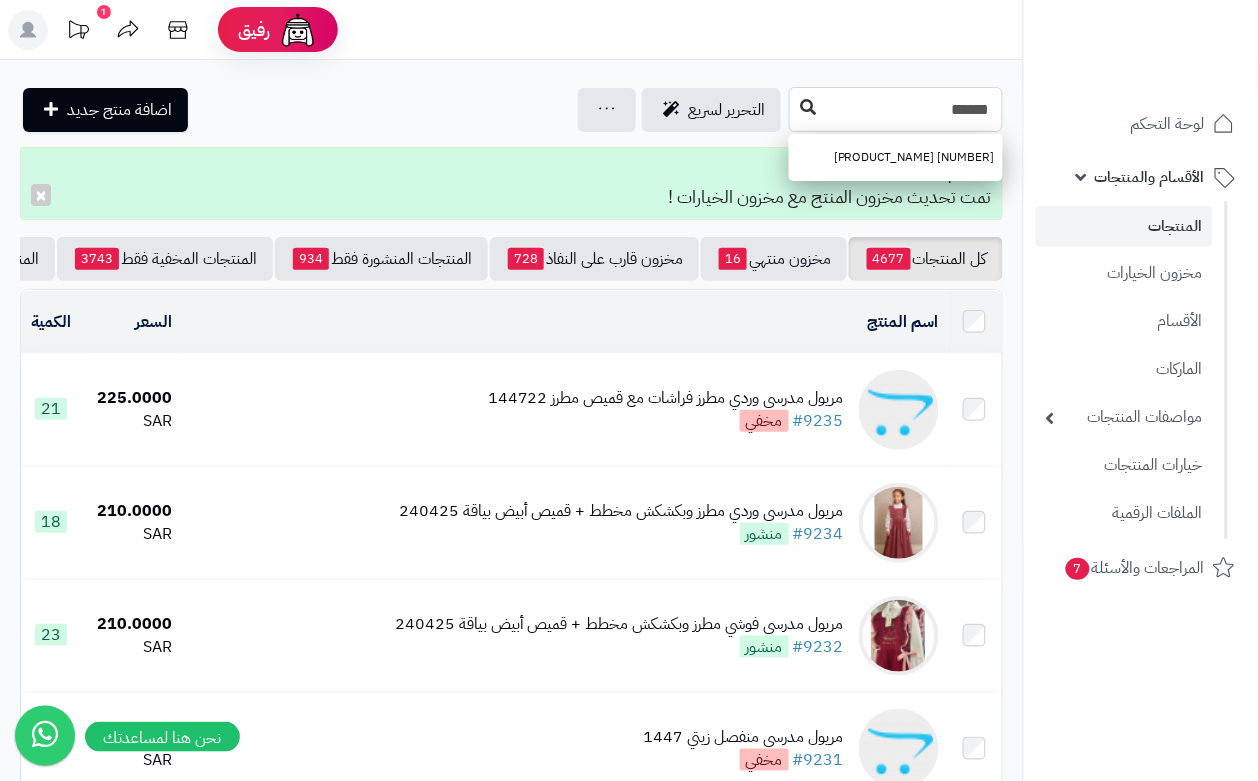 type on "******" 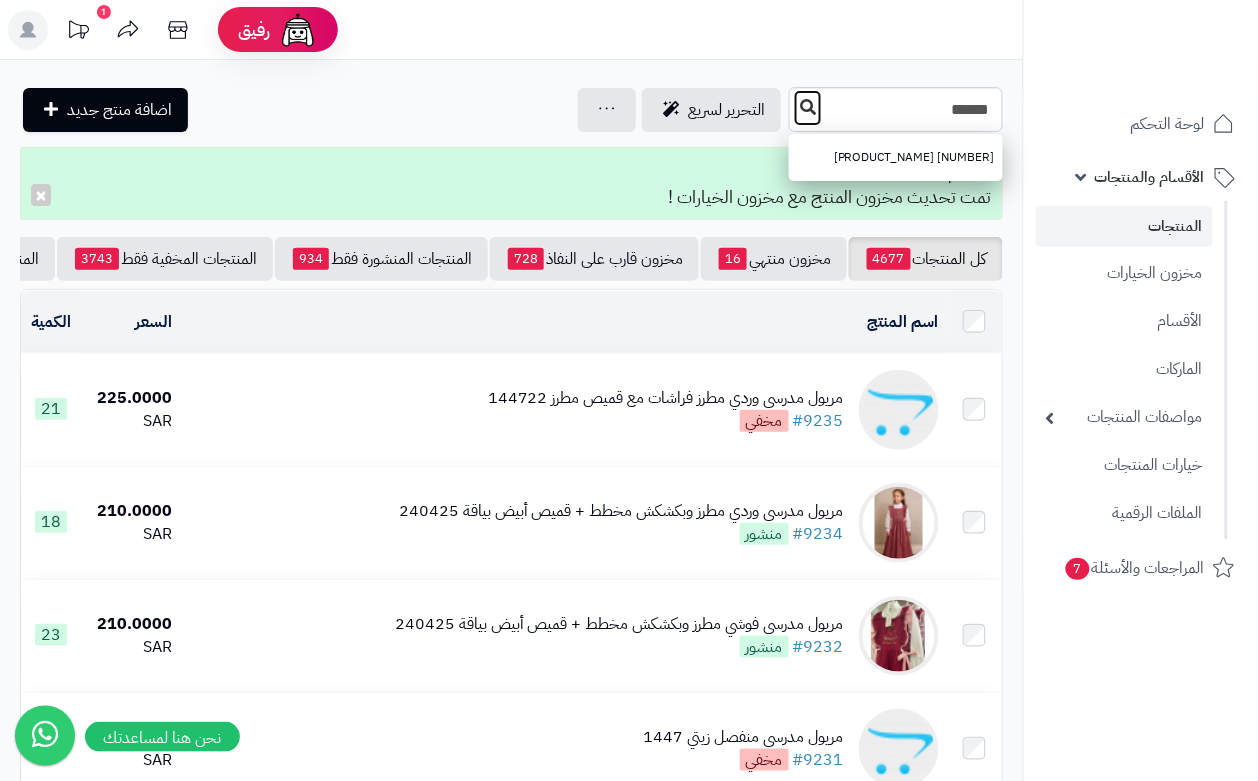 click at bounding box center (808, 108) 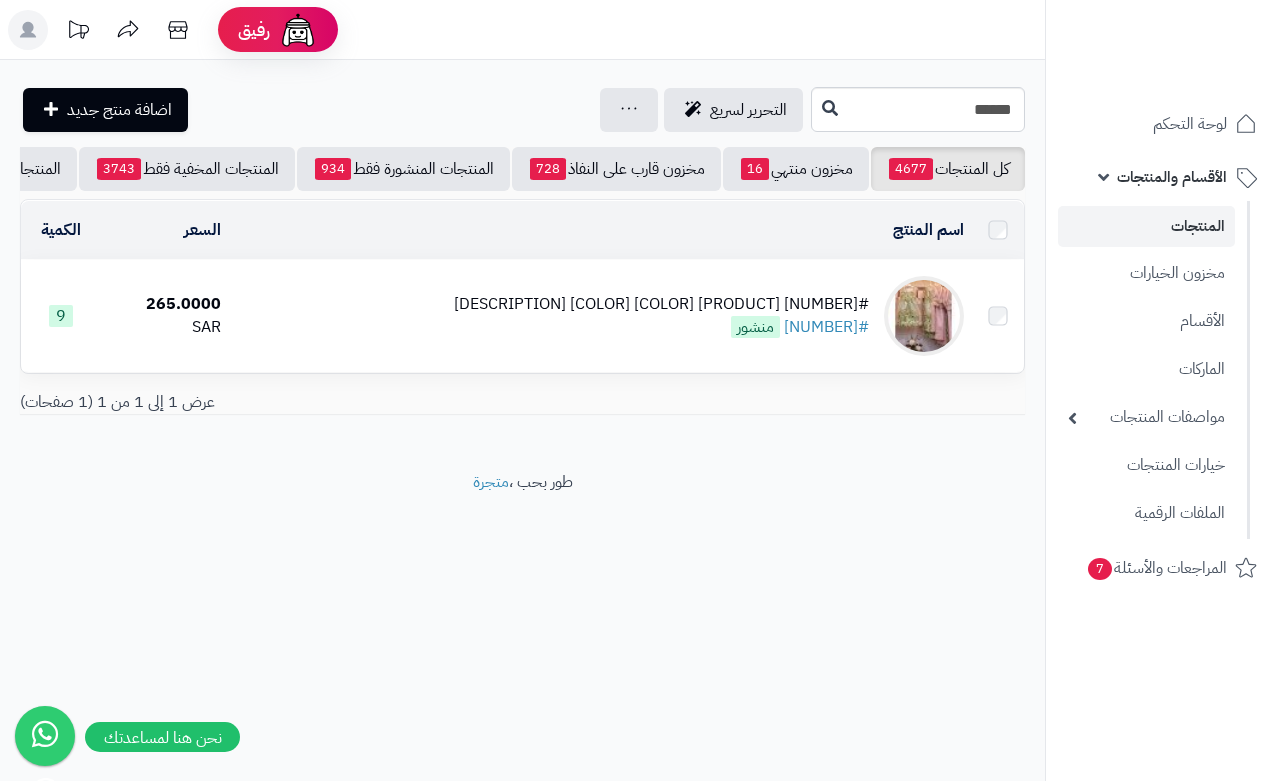scroll, scrollTop: 0, scrollLeft: 0, axis: both 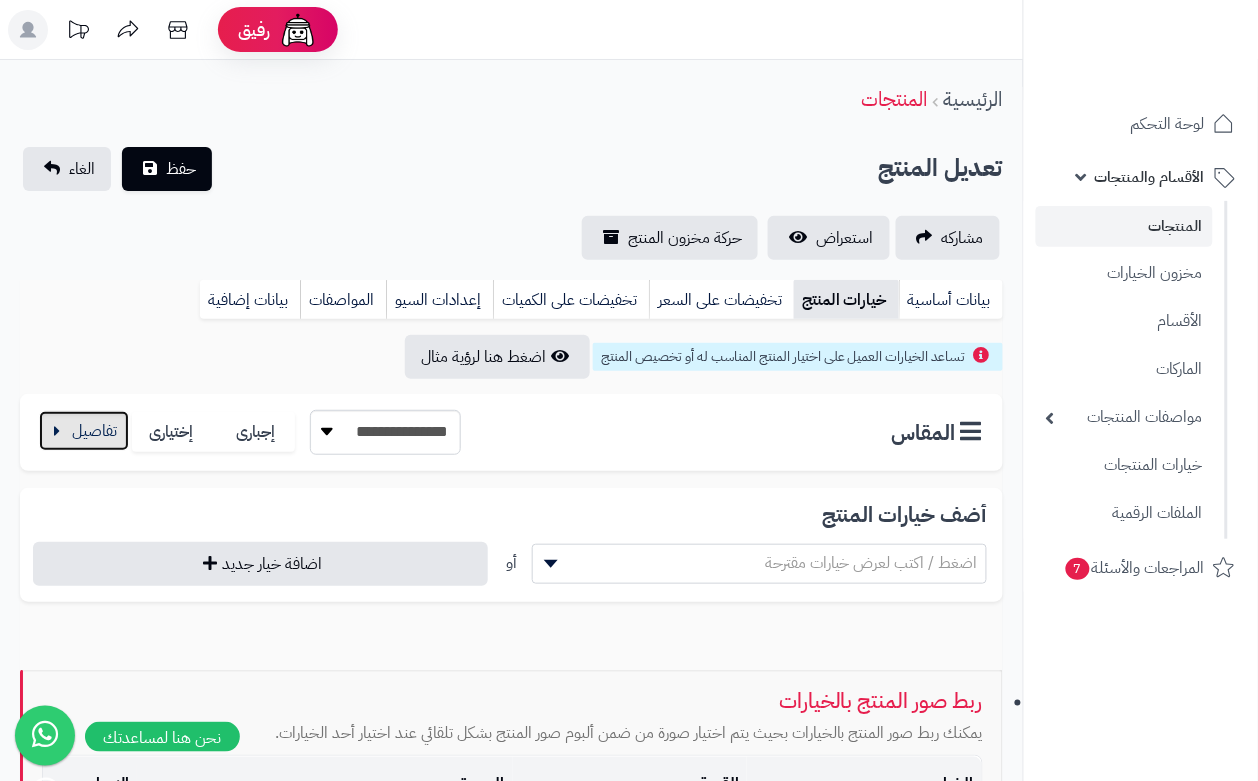 click at bounding box center (84, 431) 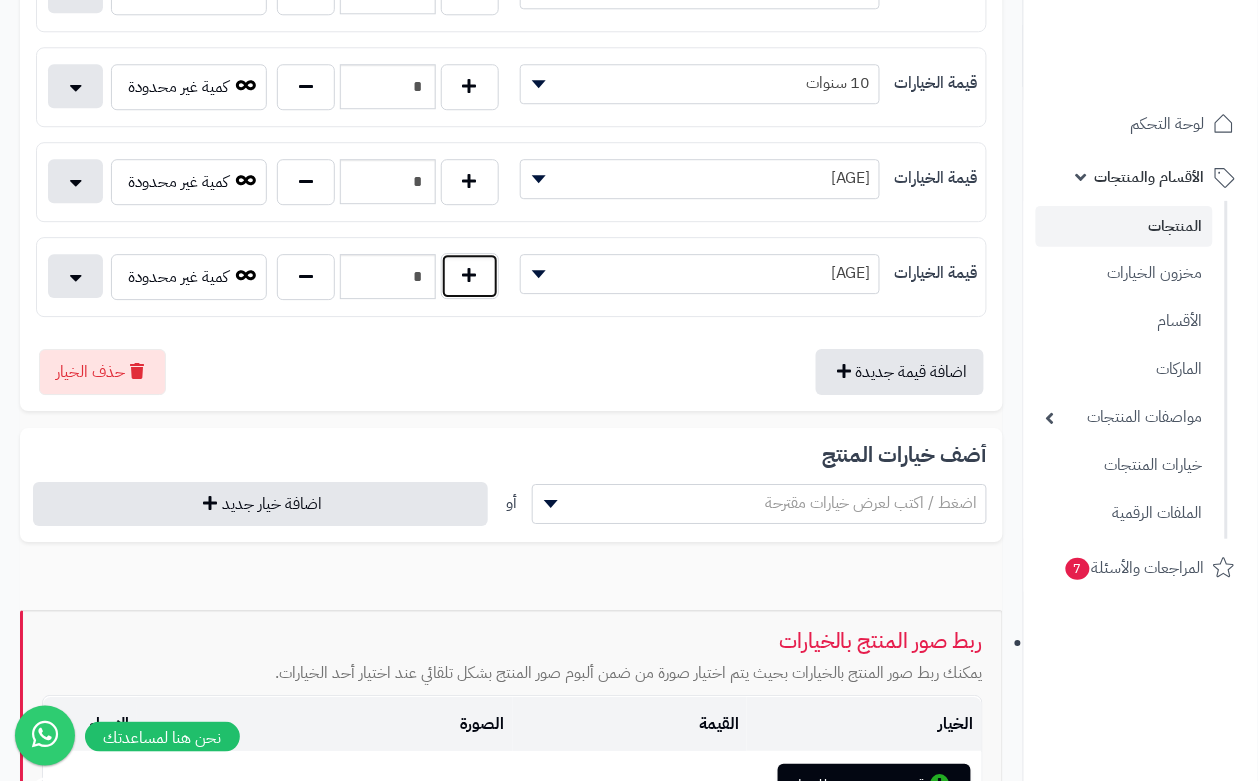 click at bounding box center [470, 276] 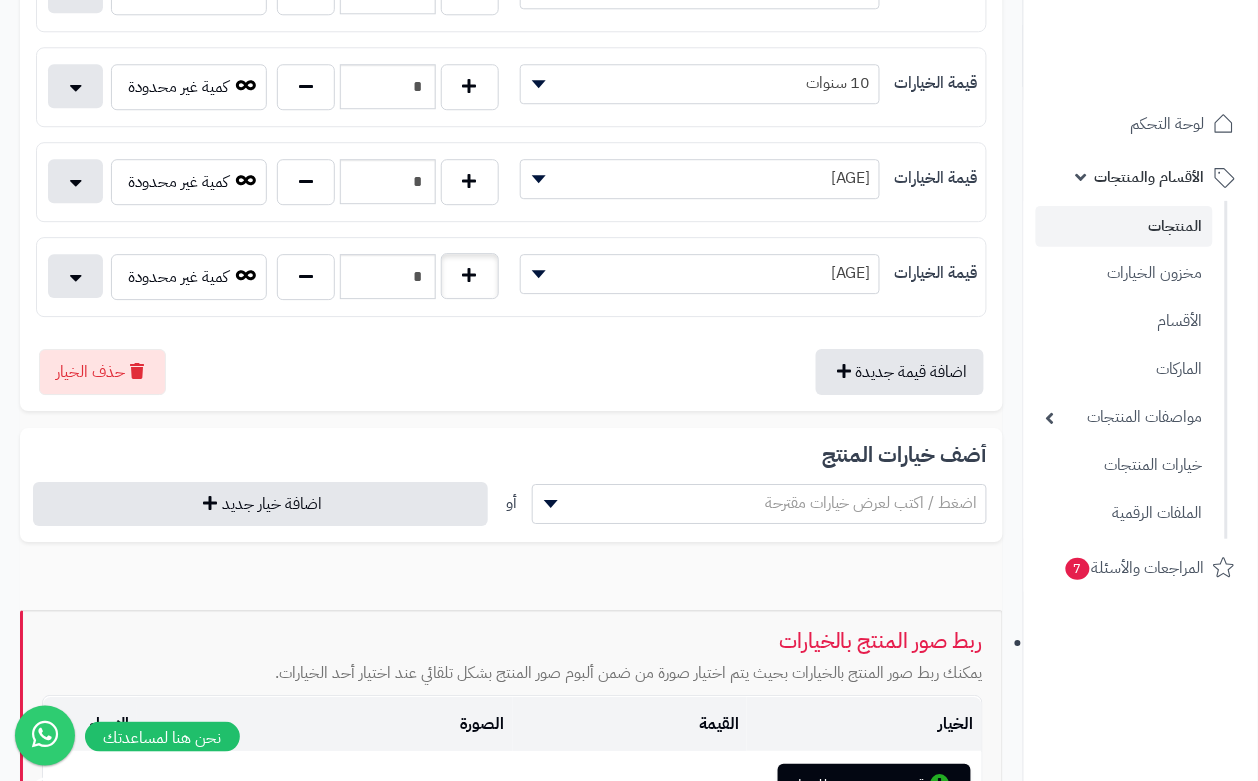 type on "*" 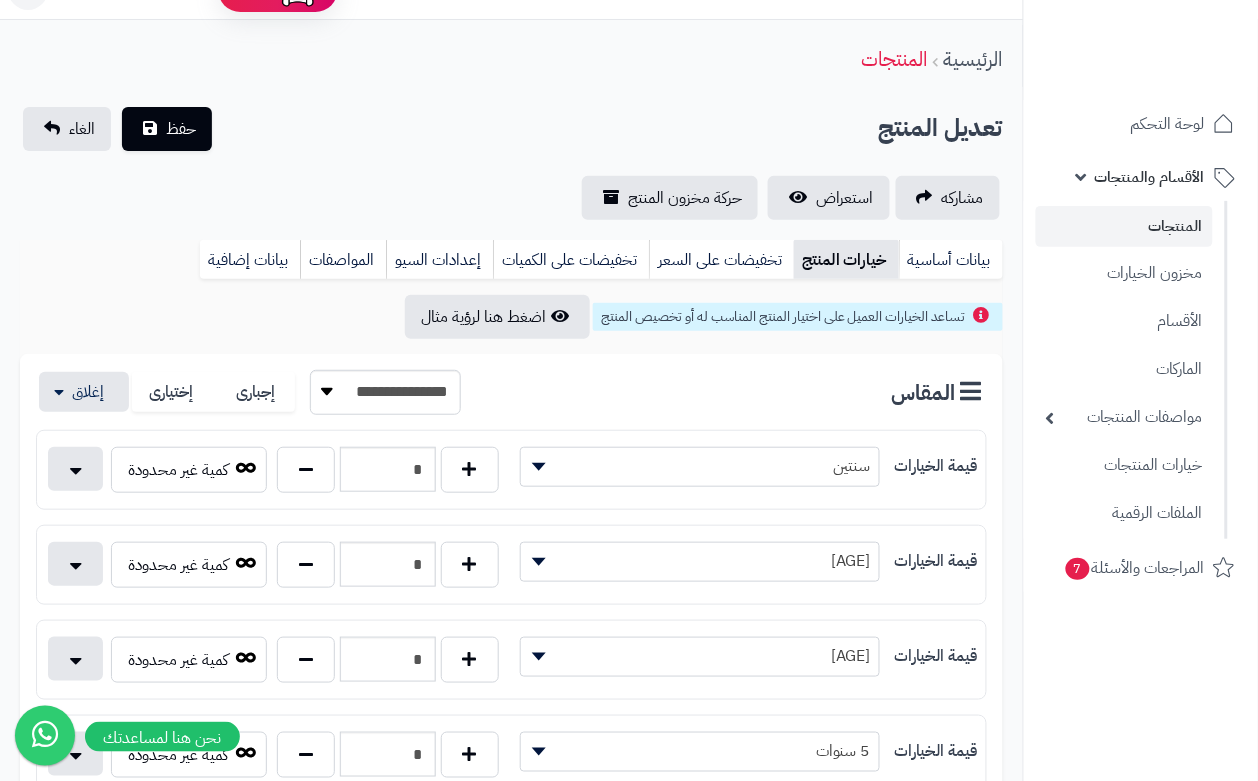 scroll, scrollTop: 0, scrollLeft: 0, axis: both 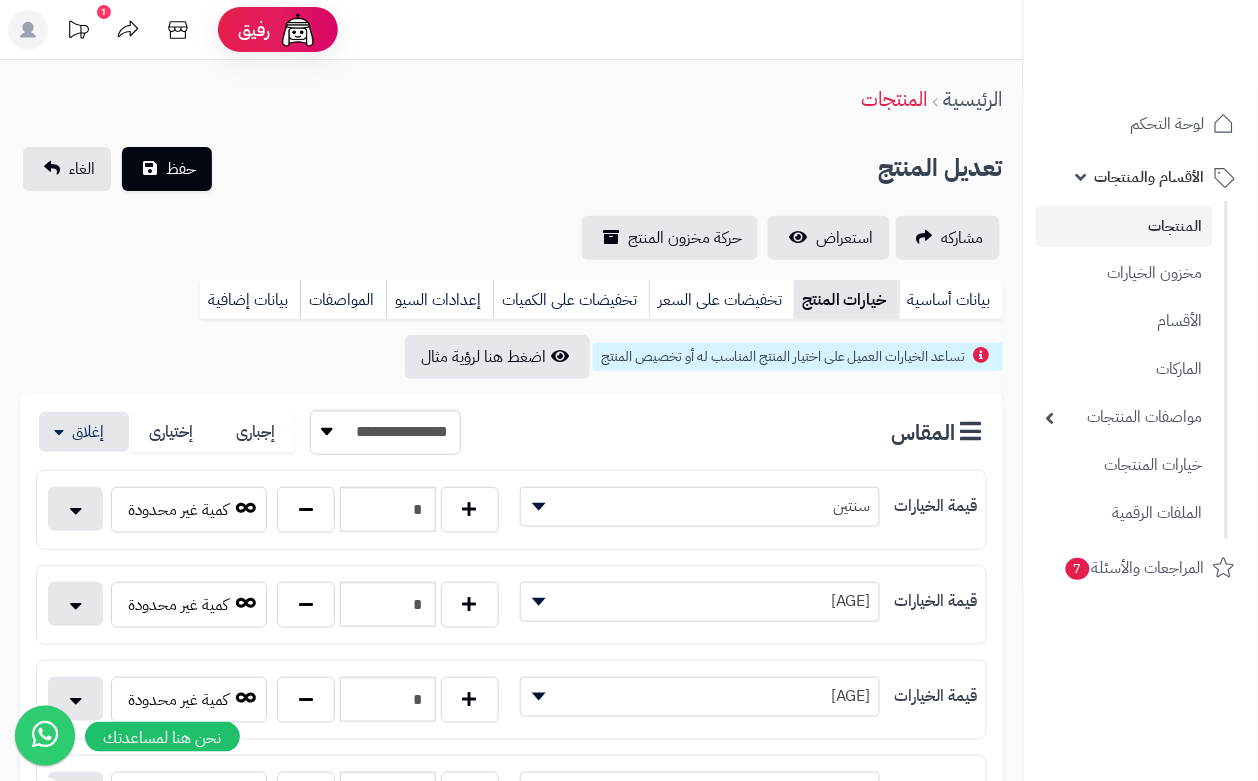 click on "الرئيسية المنتجات" at bounding box center (511, 99) 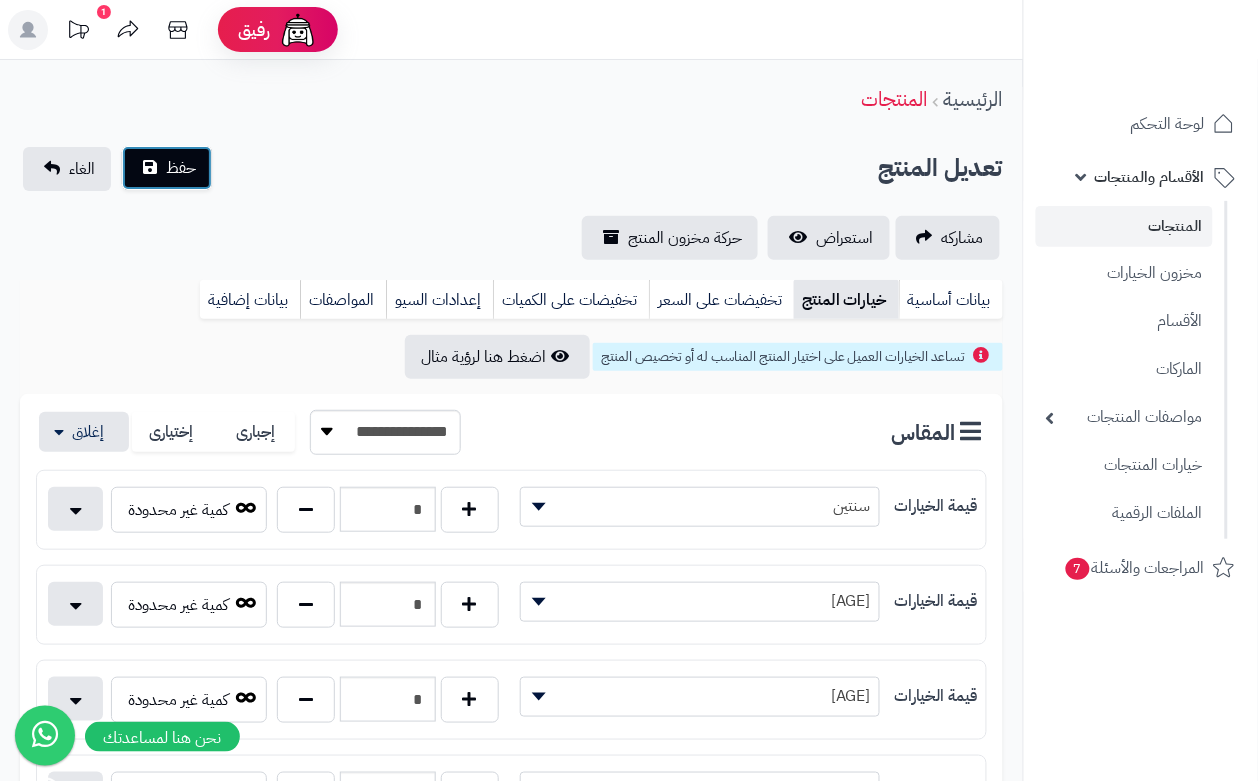 click on "حفظ" at bounding box center [167, 168] 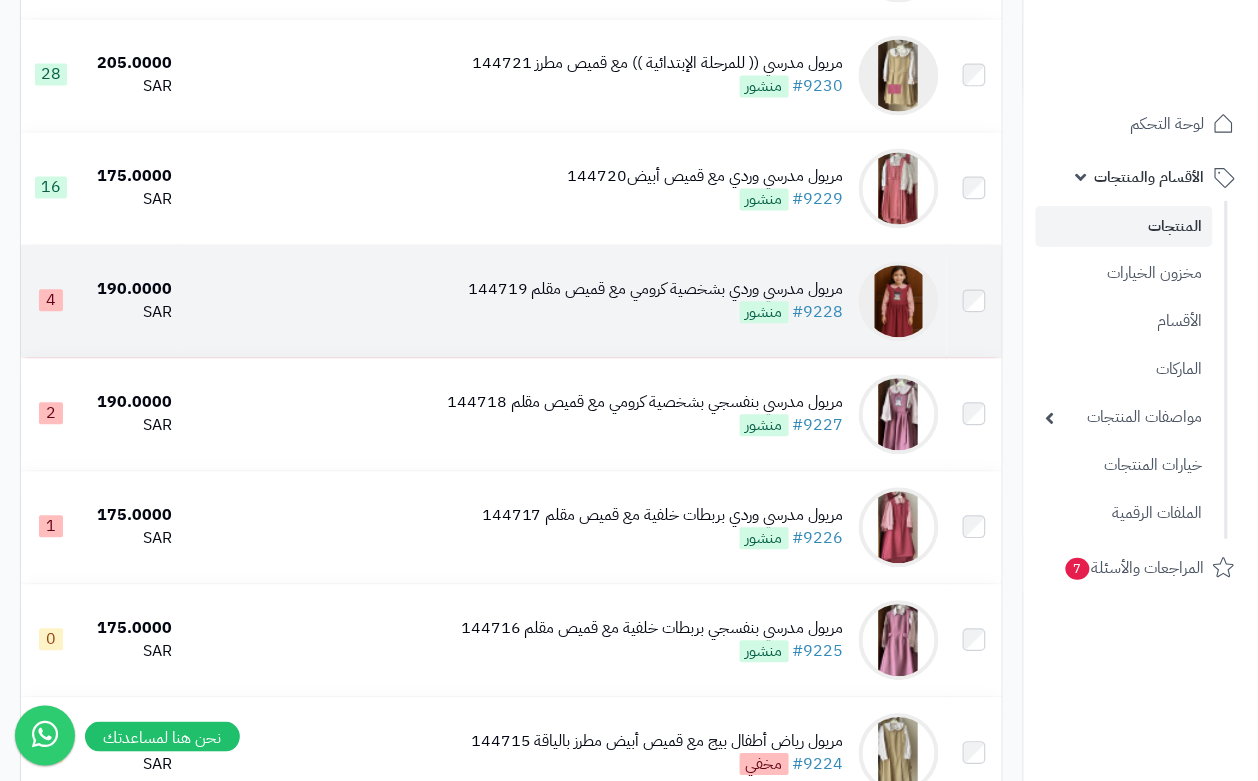 scroll, scrollTop: 750, scrollLeft: 0, axis: vertical 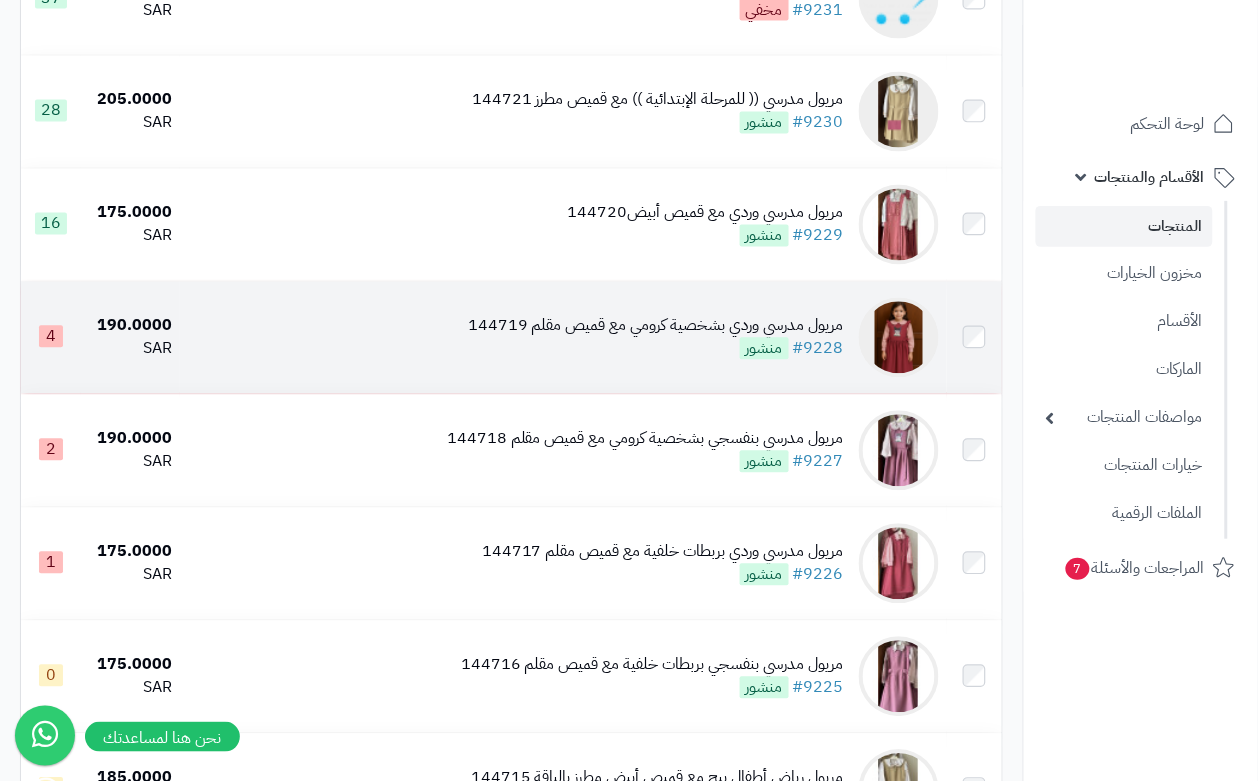 click on "مريول مدرسي وردي بشخصية كرومي مع قميص مقلم 144719" at bounding box center [656, 326] 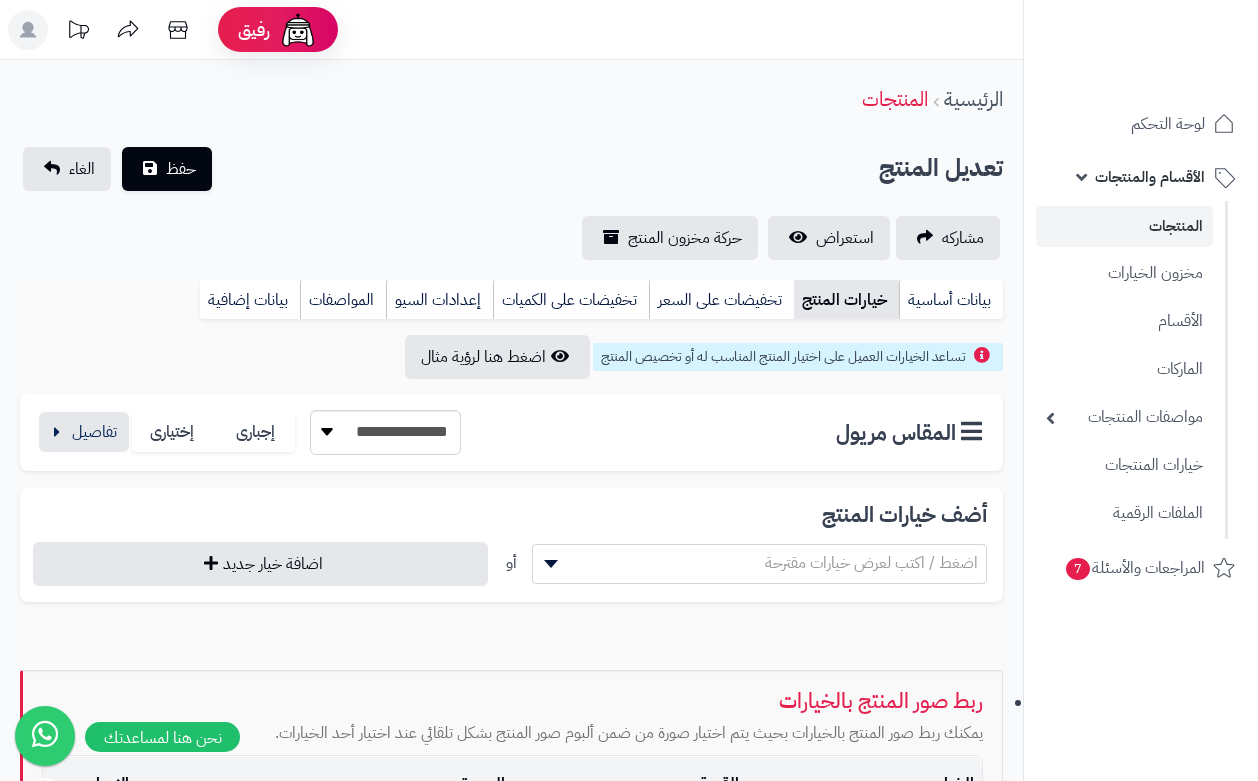 scroll, scrollTop: 0, scrollLeft: 0, axis: both 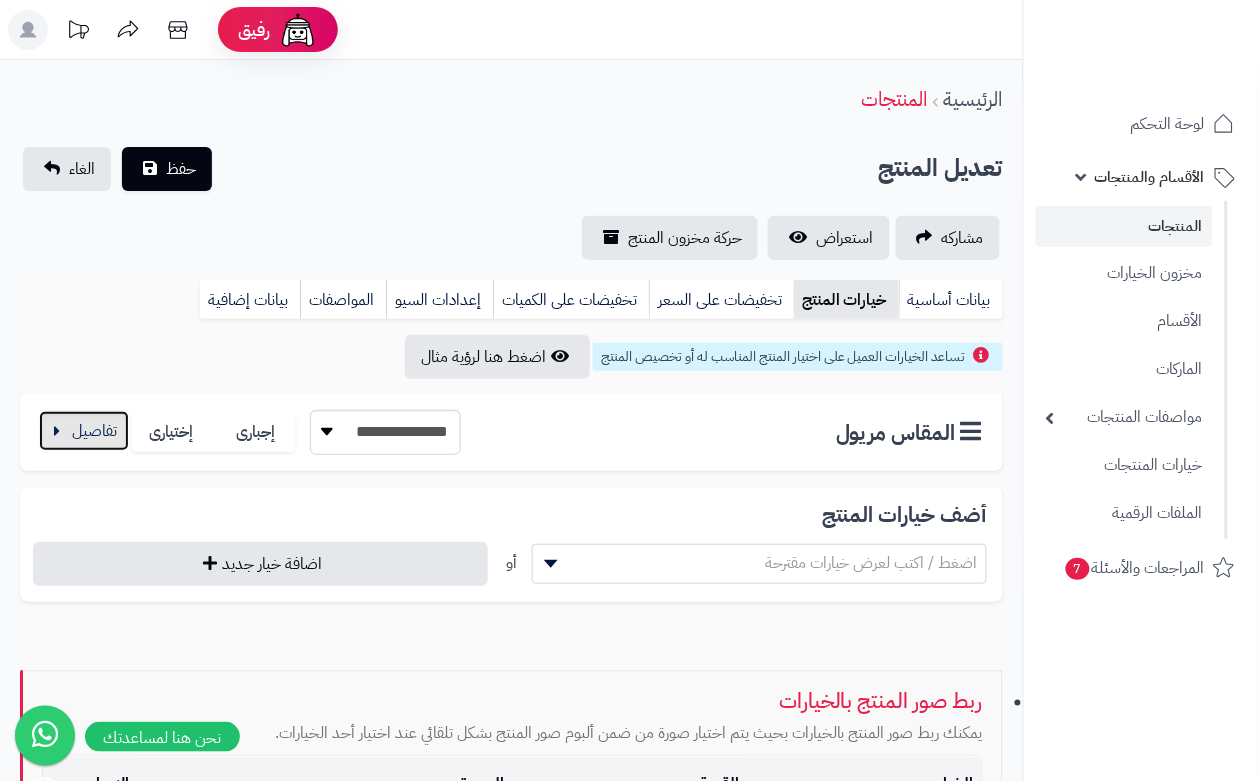 click at bounding box center [84, 431] 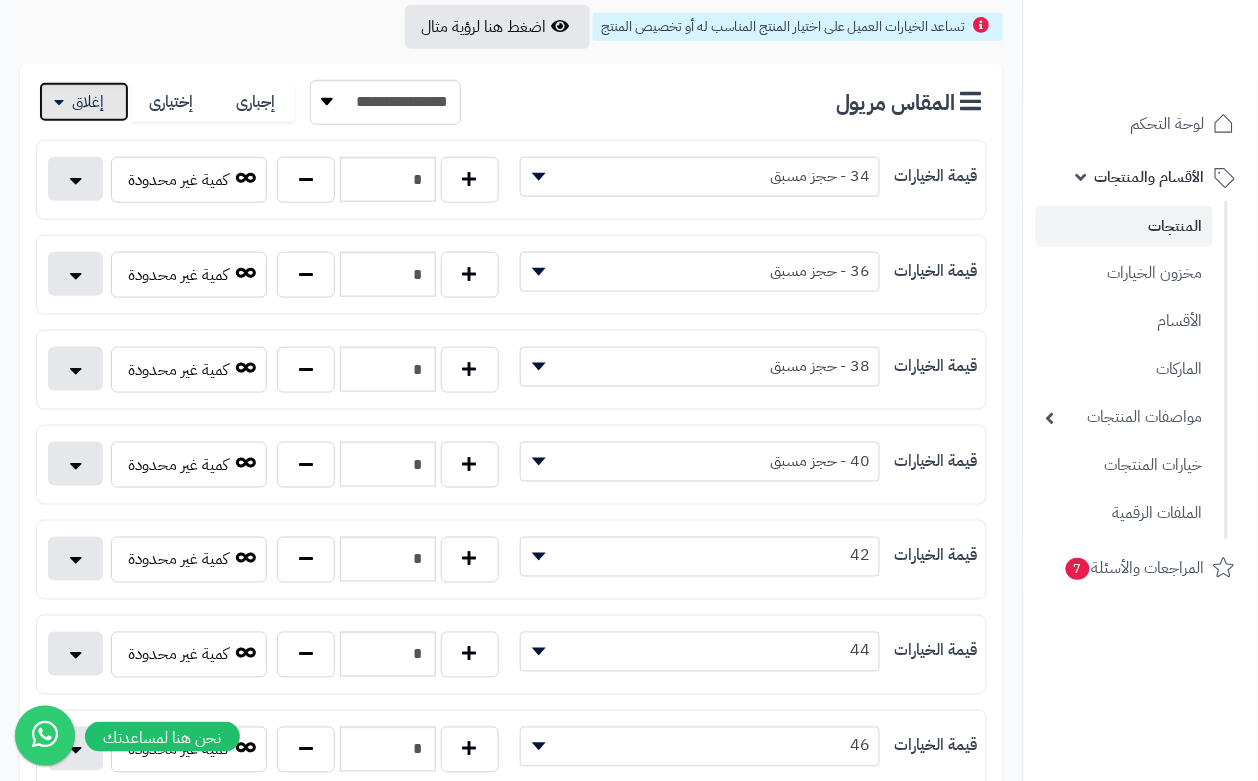 scroll, scrollTop: 375, scrollLeft: 0, axis: vertical 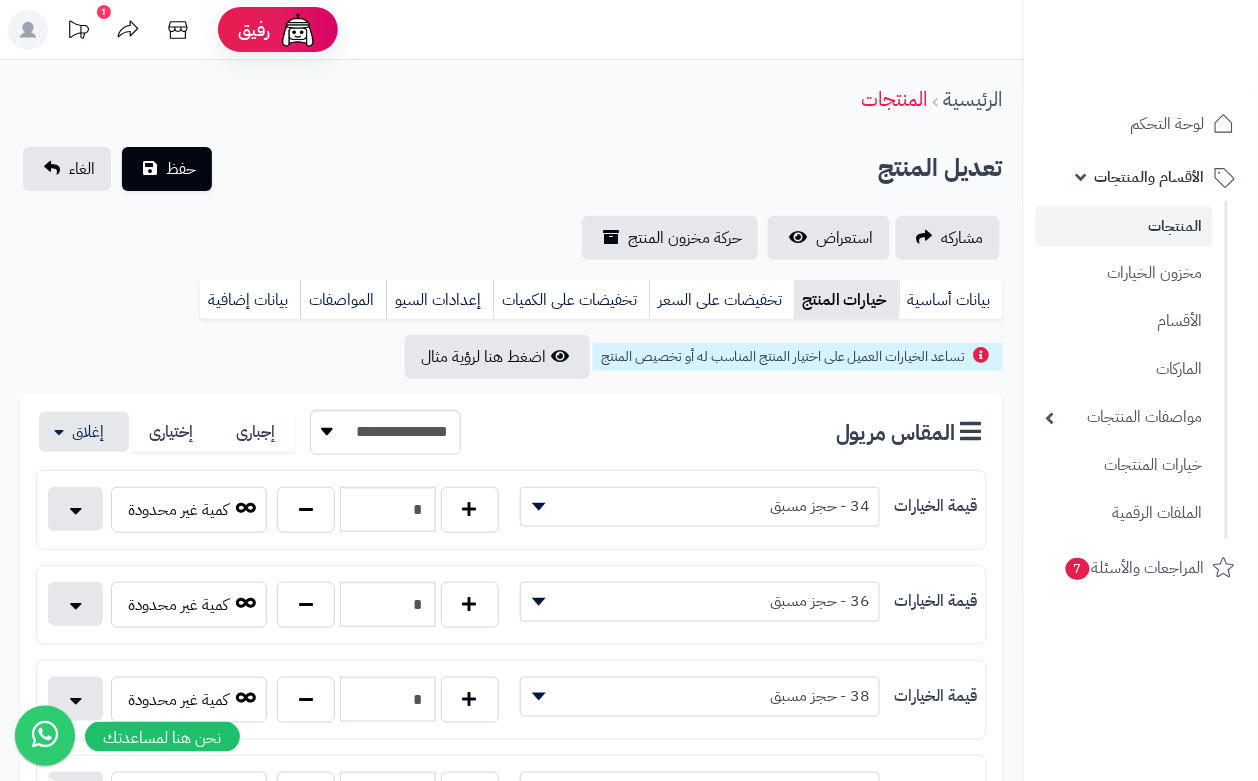 click on "**********" at bounding box center (511, 203) 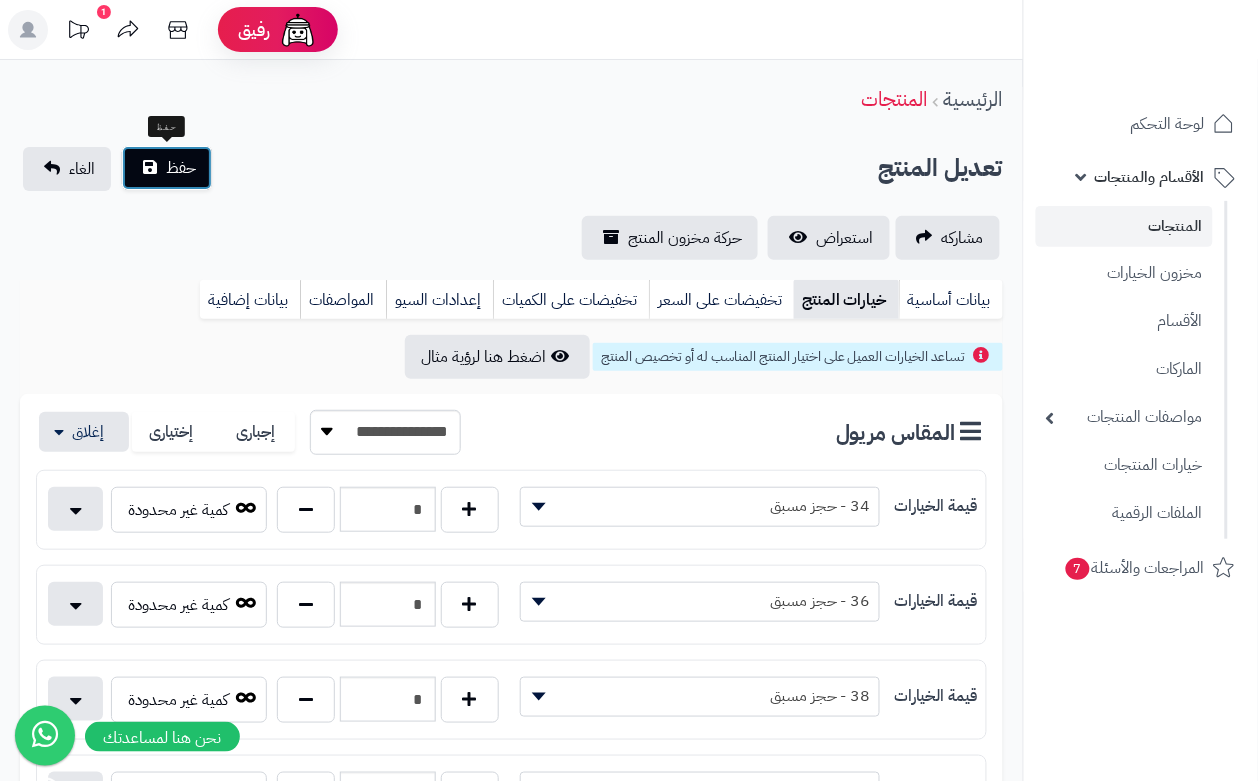 click on "حفظ" at bounding box center (181, 168) 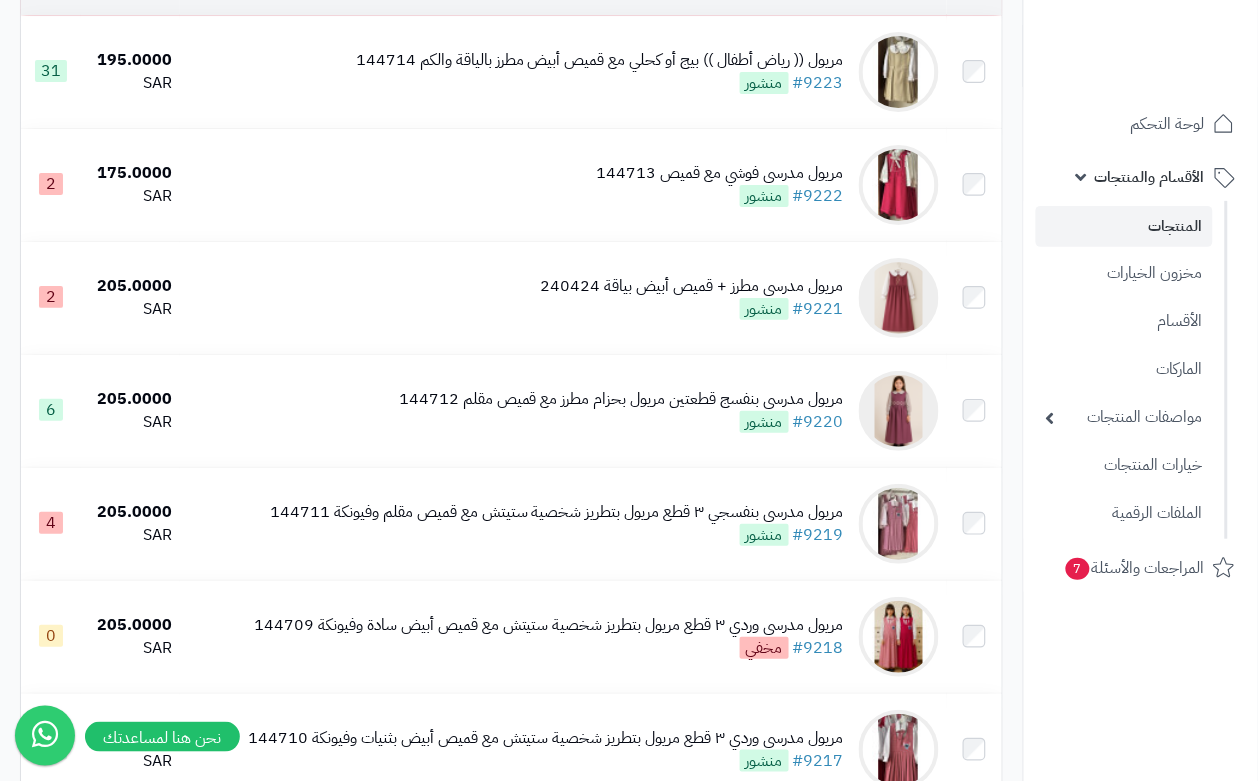 scroll, scrollTop: 1625, scrollLeft: 0, axis: vertical 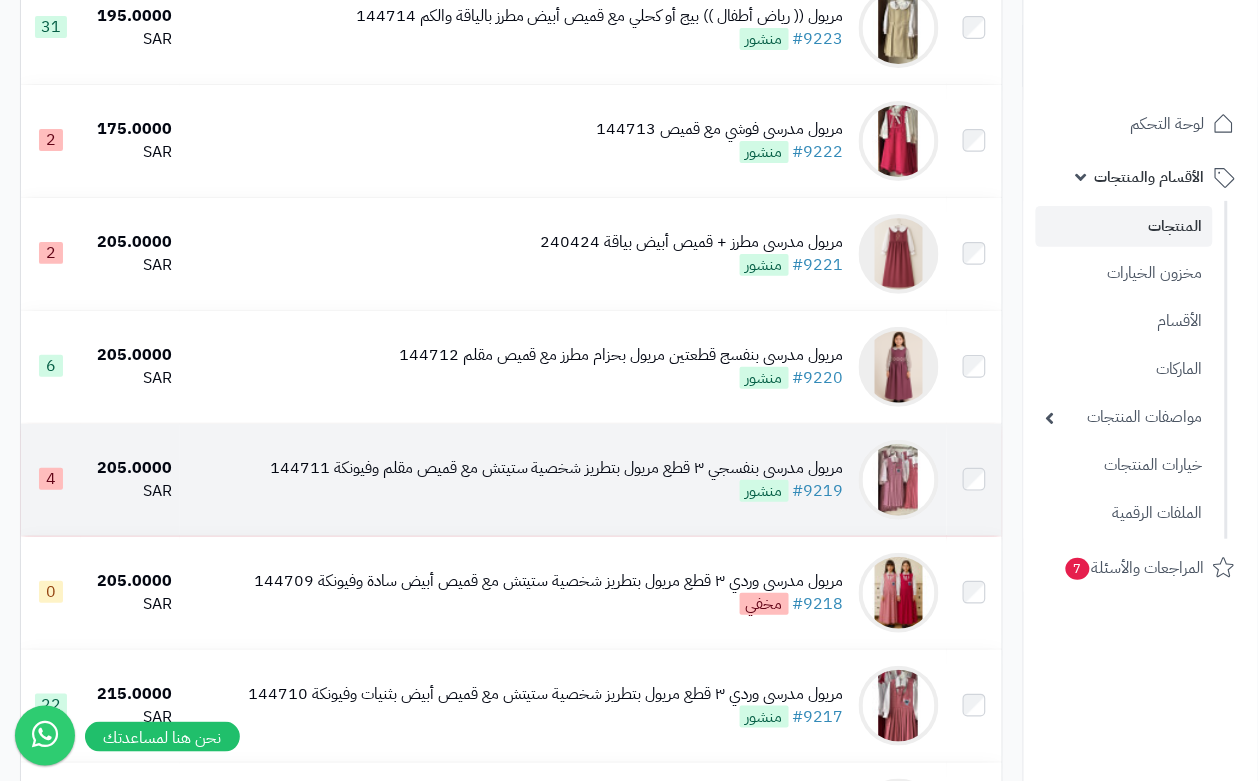 click on "مريول مدرسي بنفسجي ٣ قطع مريول بتطريز شخصية [PERSON] مع قميص مقلم وفيونكة 144711
#9219
منشور" at bounding box center (563, 480) 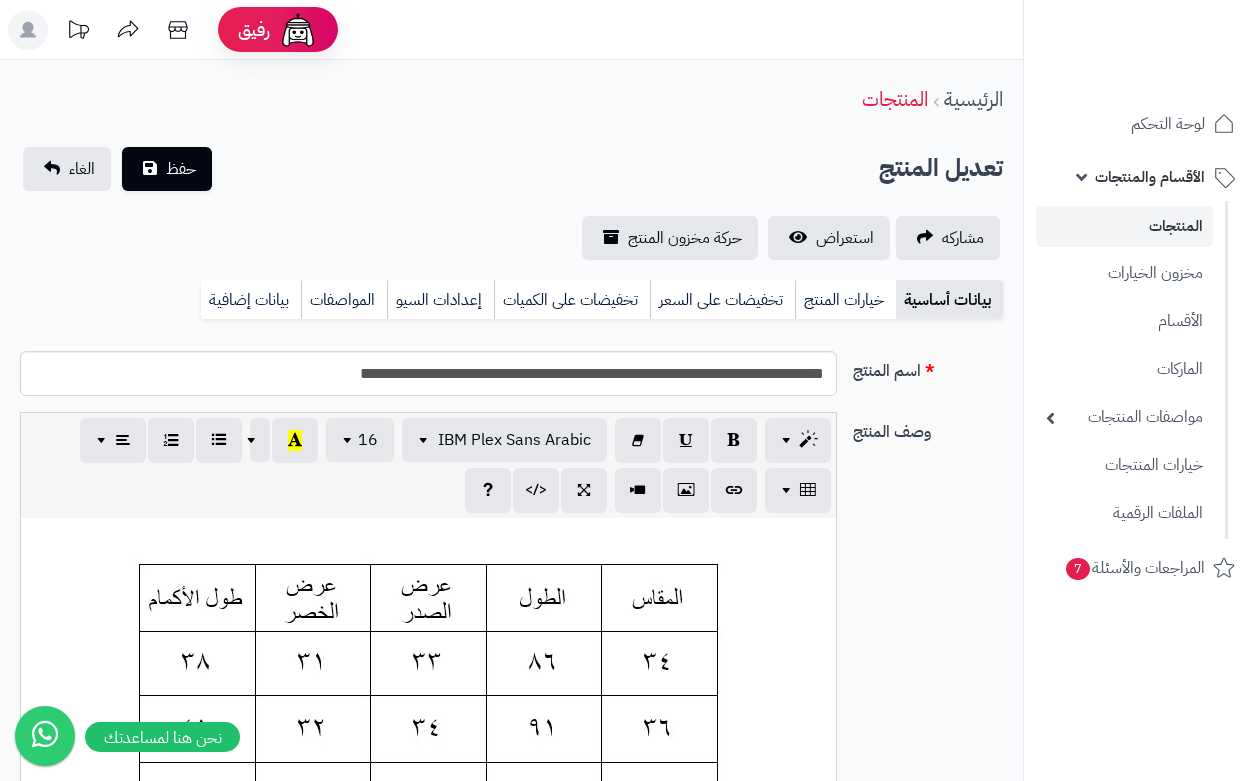 click on "خيارات المنتج" at bounding box center [845, 300] 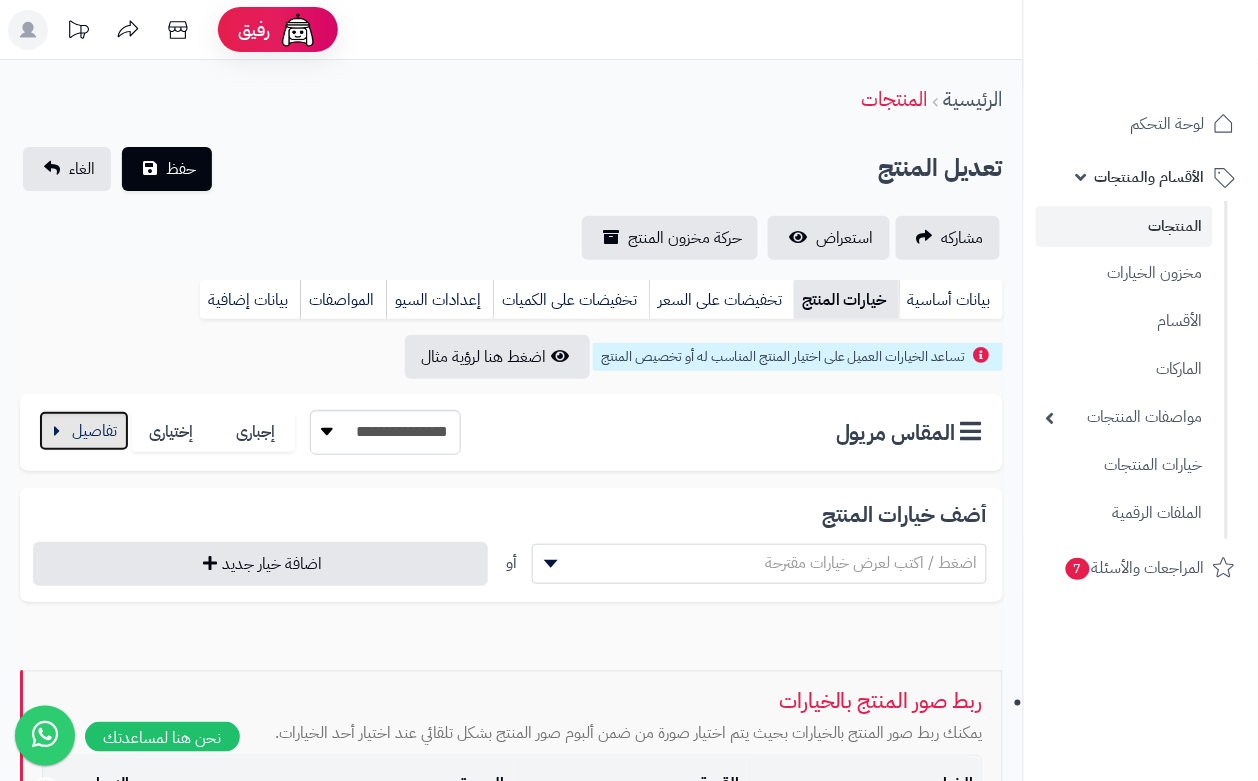 click at bounding box center [84, 431] 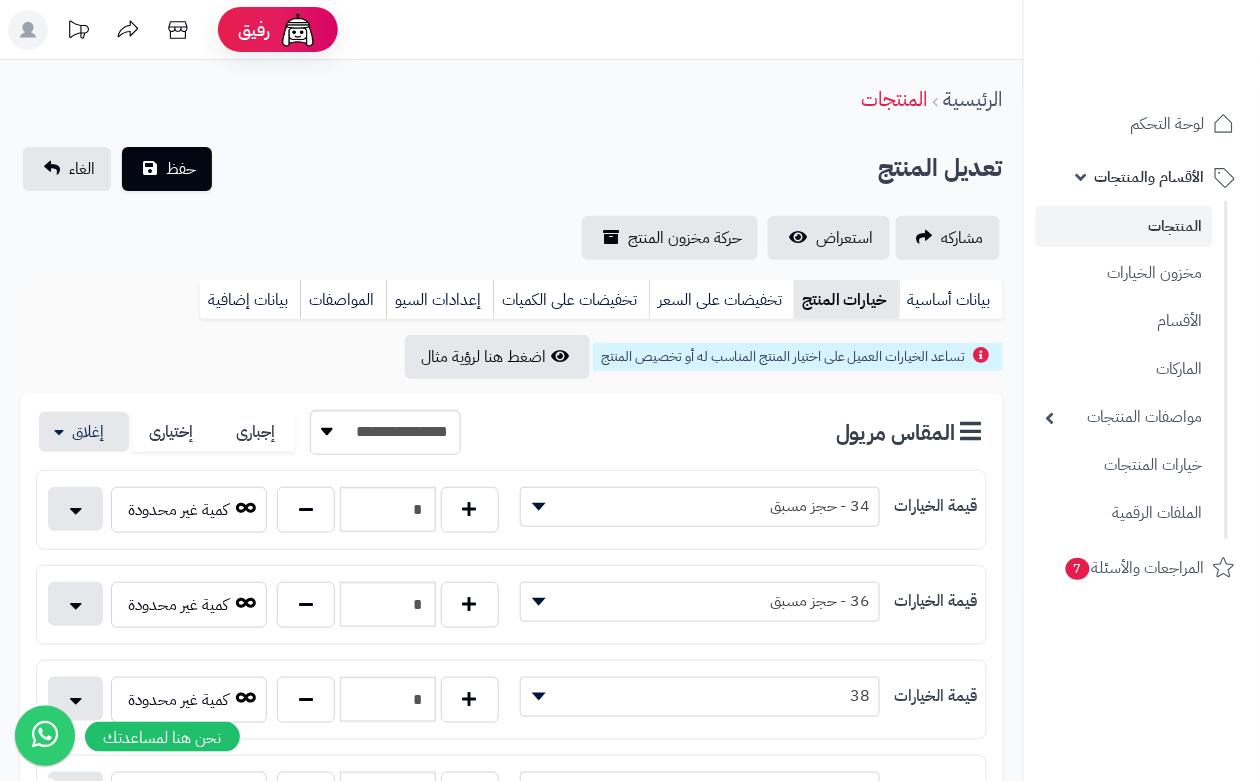 scroll, scrollTop: 500, scrollLeft: 0, axis: vertical 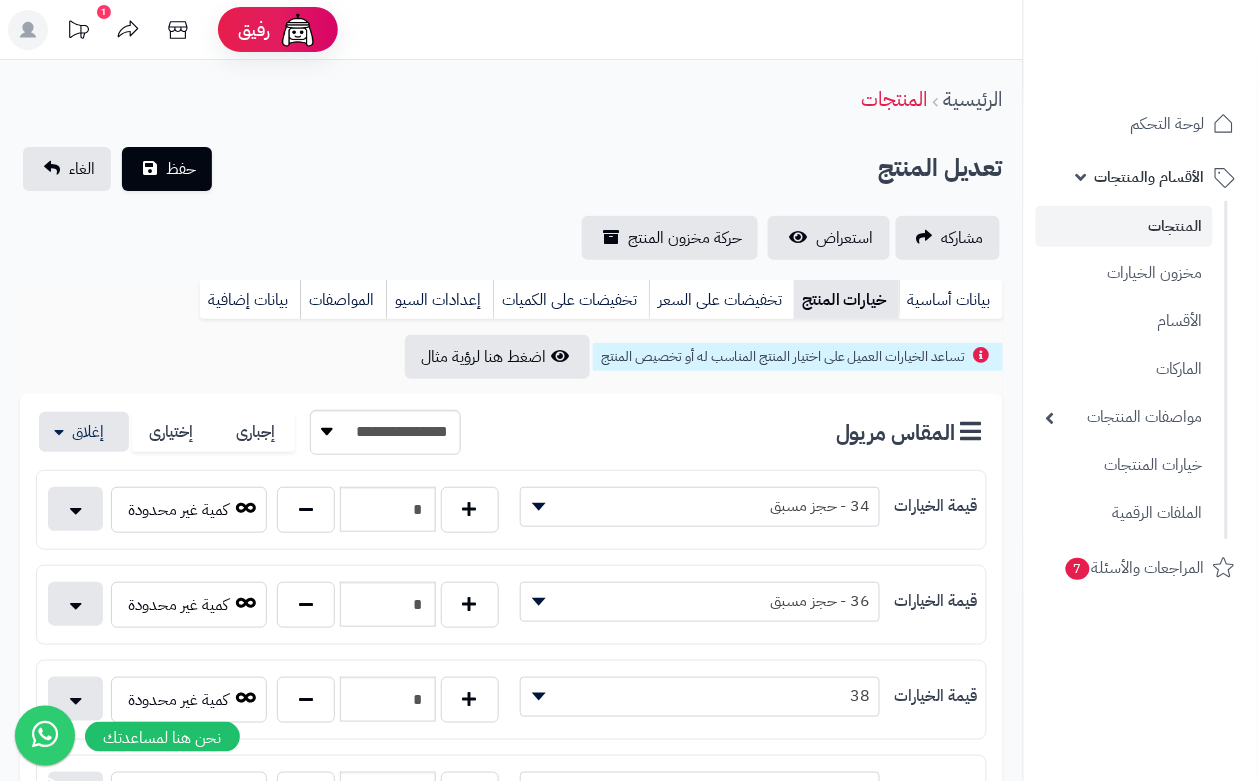 click on "تعديل المنتج
حفظ
الغاء" at bounding box center [511, 169] 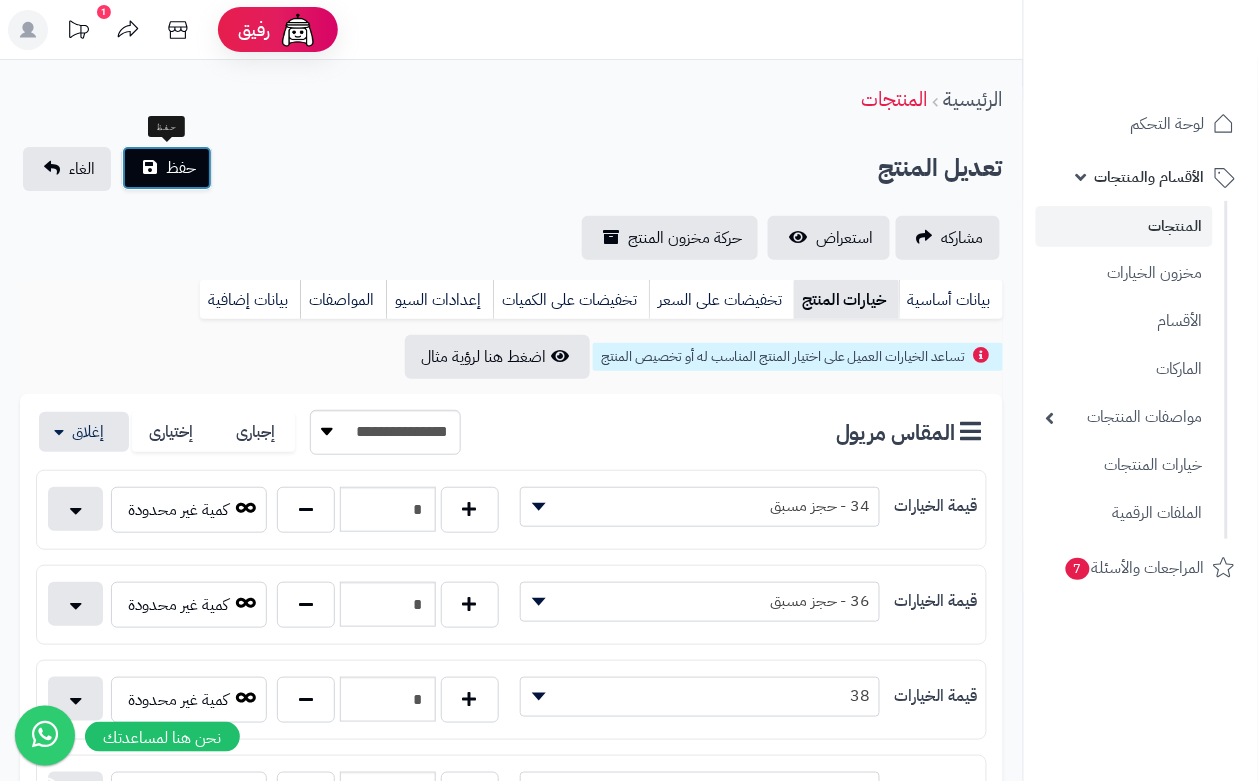 click on "حفظ" at bounding box center [181, 168] 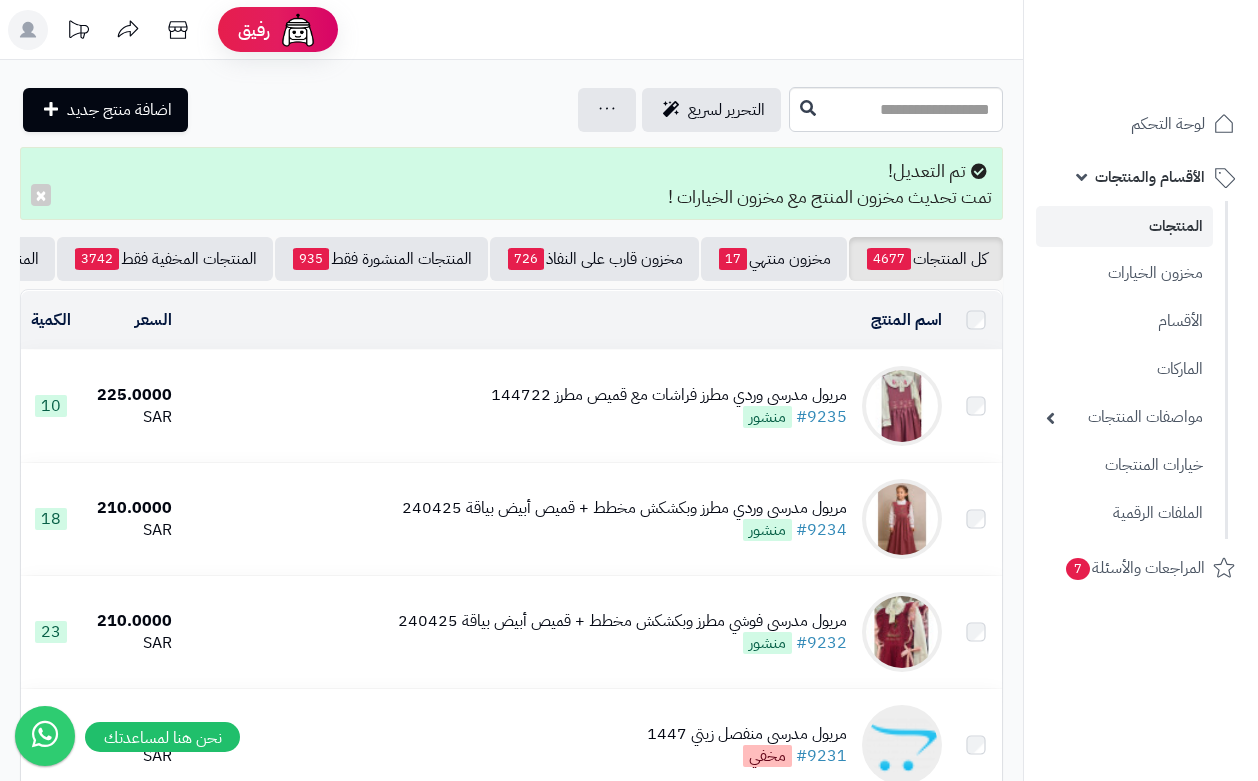 scroll, scrollTop: 0, scrollLeft: 0, axis: both 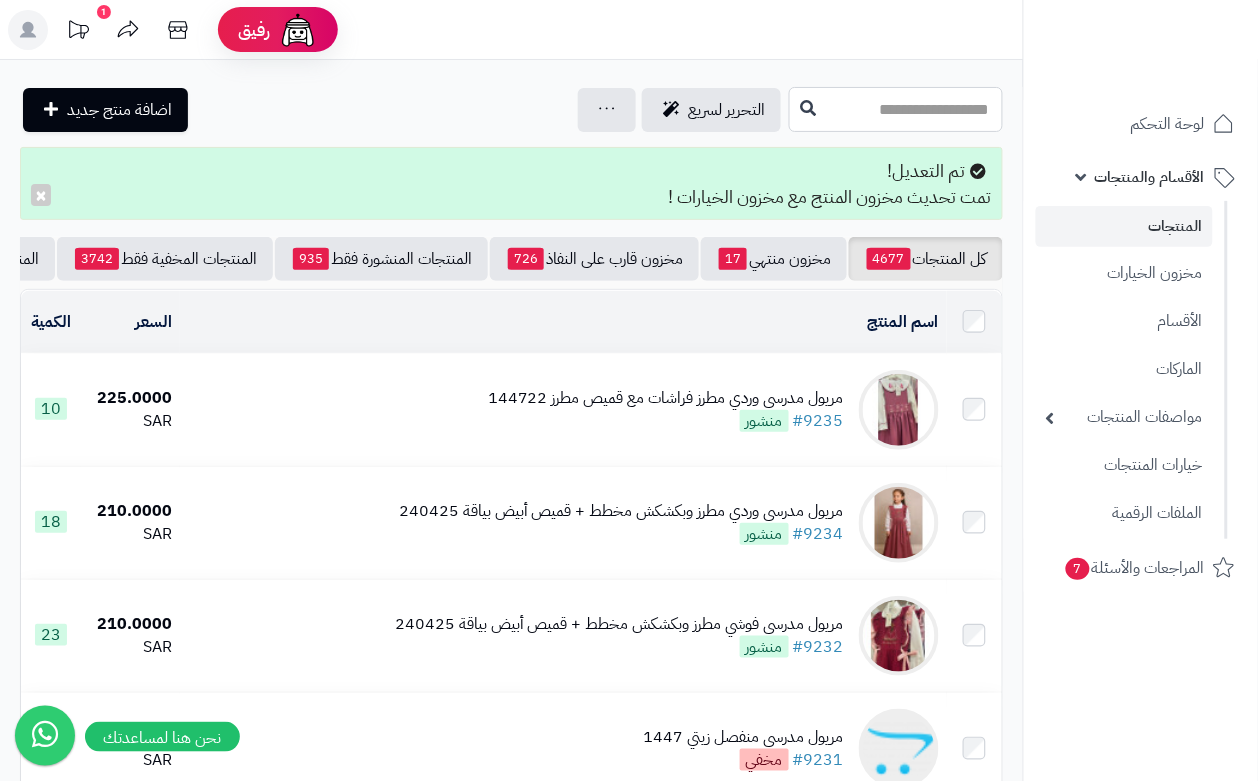 click at bounding box center (896, 109) 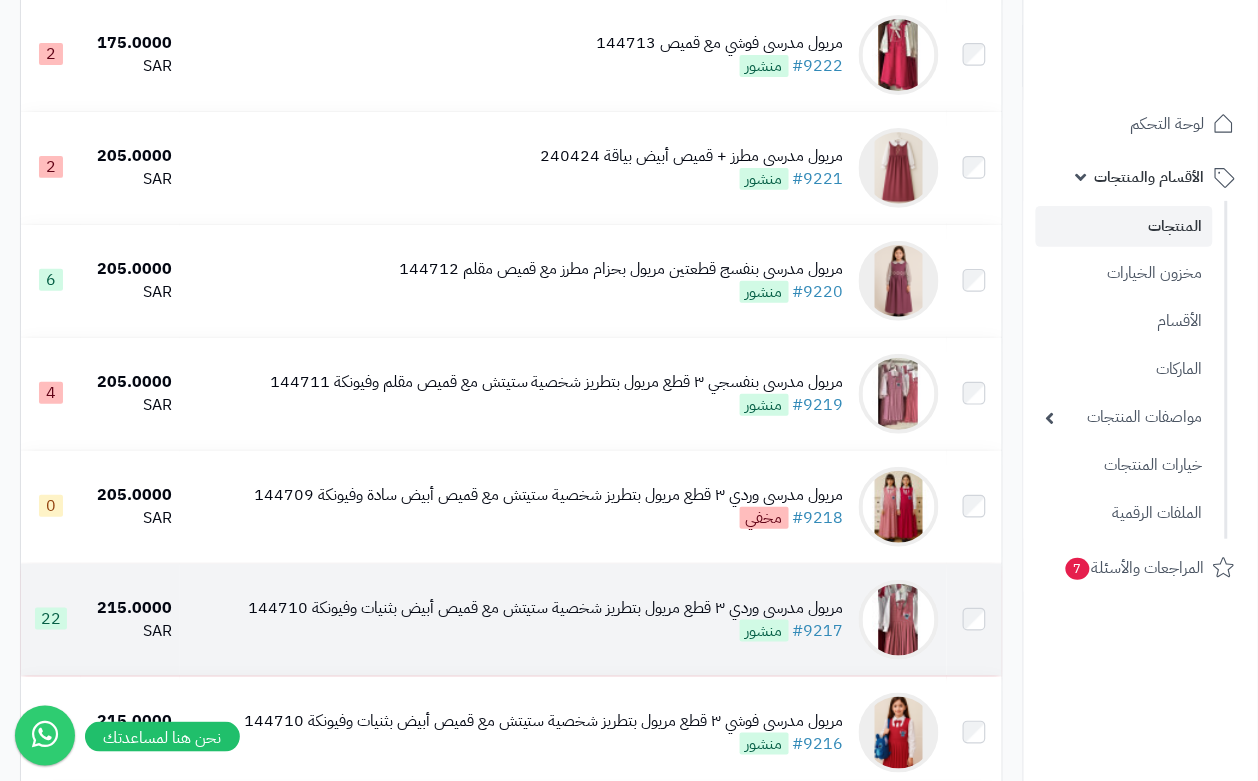 scroll, scrollTop: 1750, scrollLeft: 0, axis: vertical 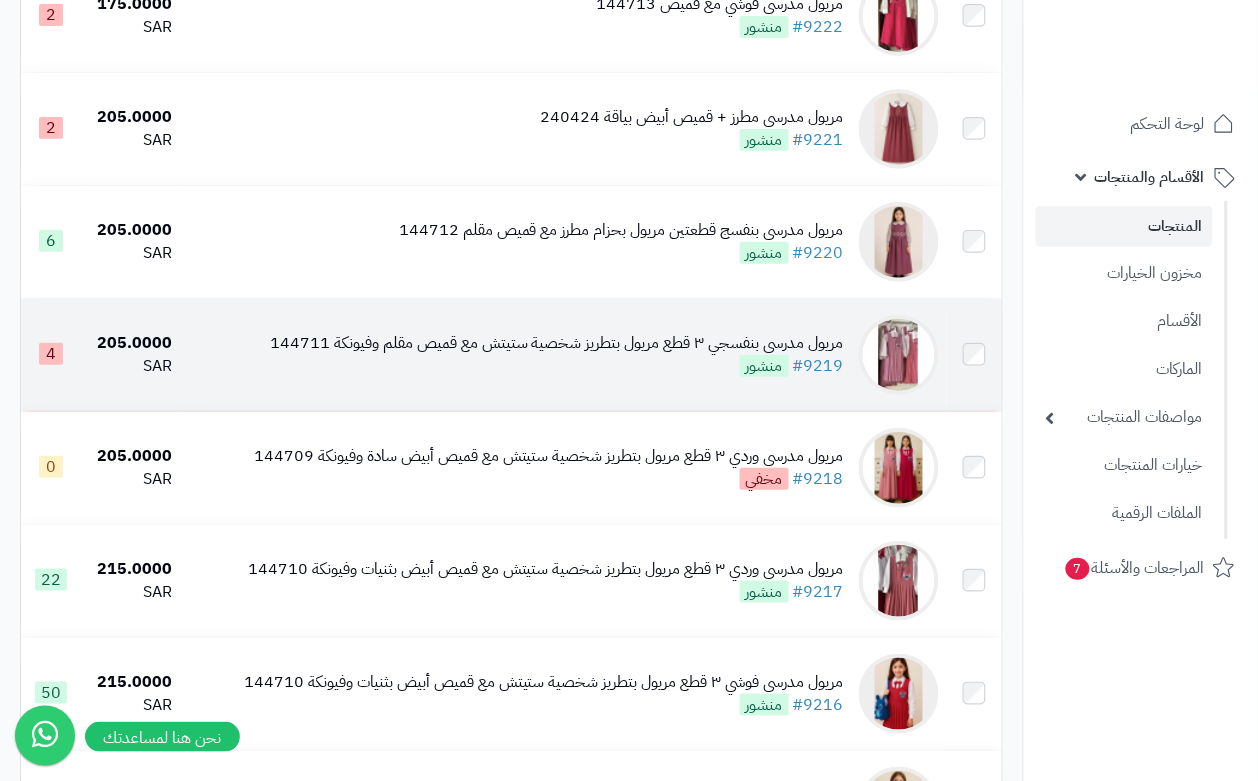 click on "مريول مدرسي بنفسجي ٣ قطع مريول بتطريز شخصية ستيتش مع قميص مقلم وفيونكة 144711
#9219
منشور" at bounding box center [557, 355] 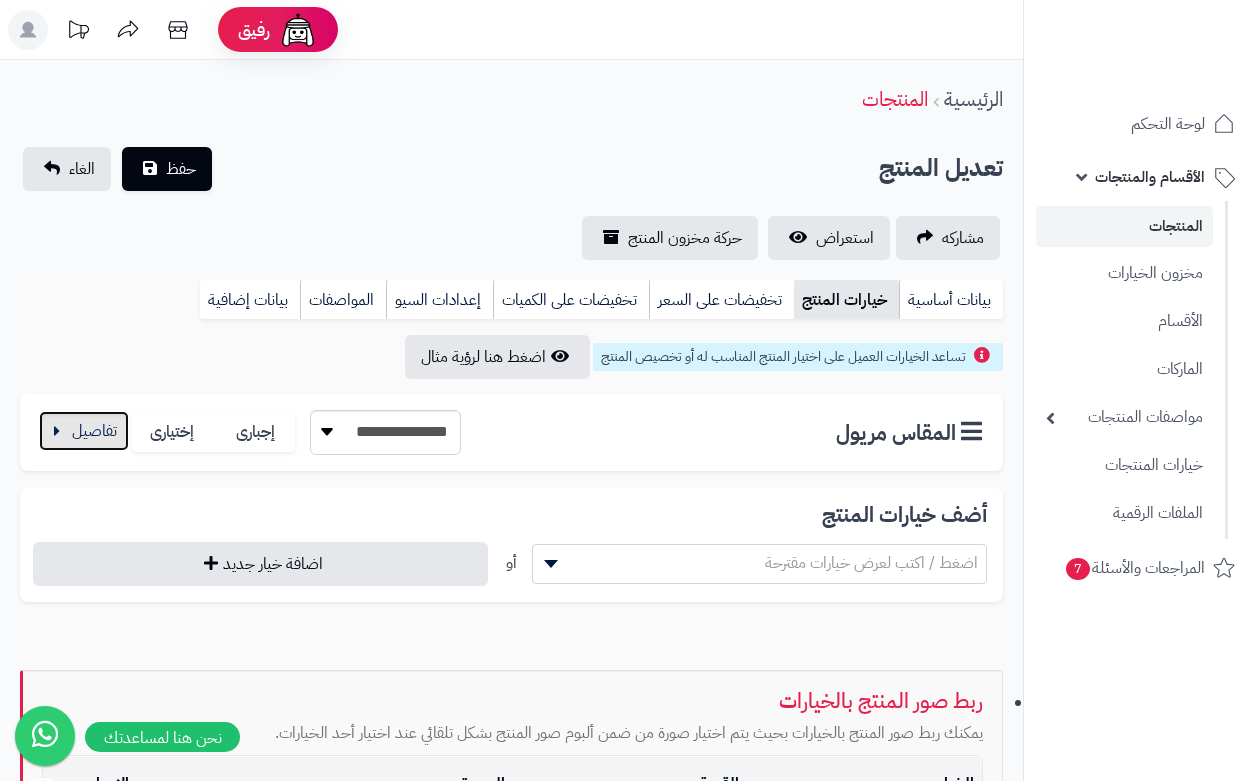 click at bounding box center [84, 431] 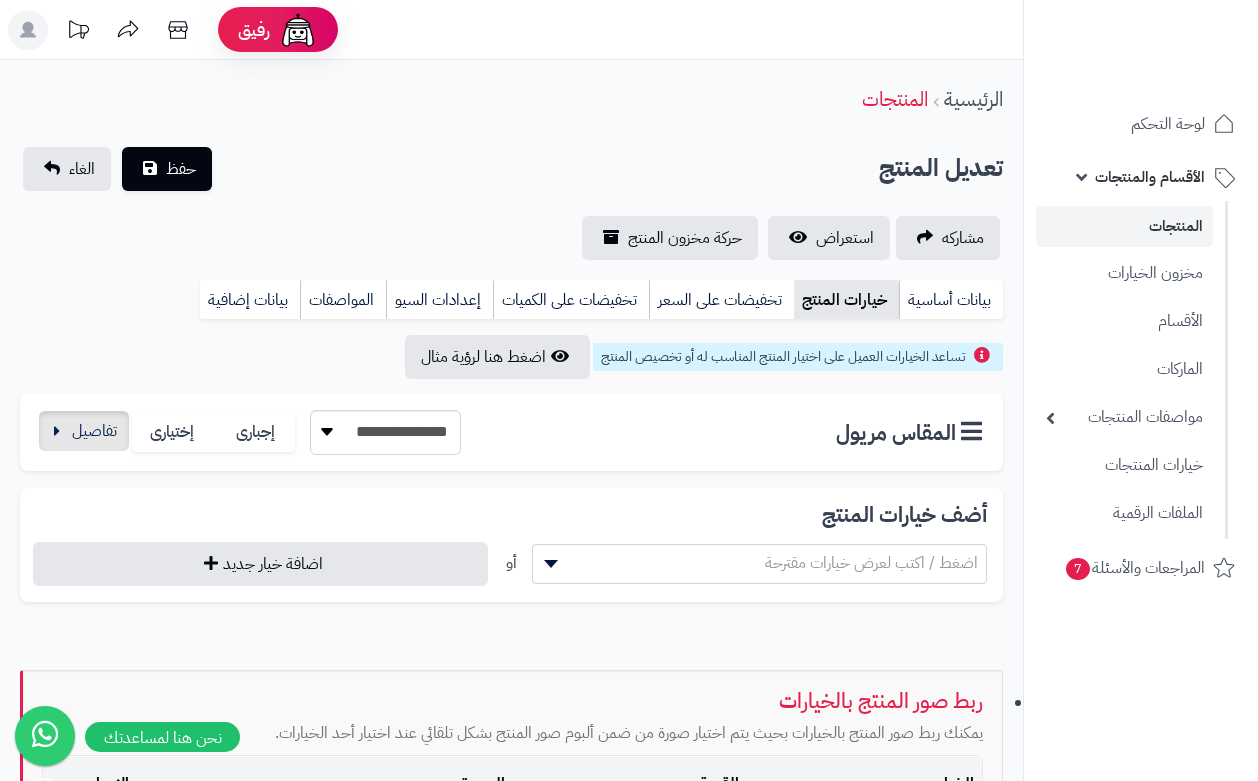 scroll, scrollTop: 0, scrollLeft: 0, axis: both 